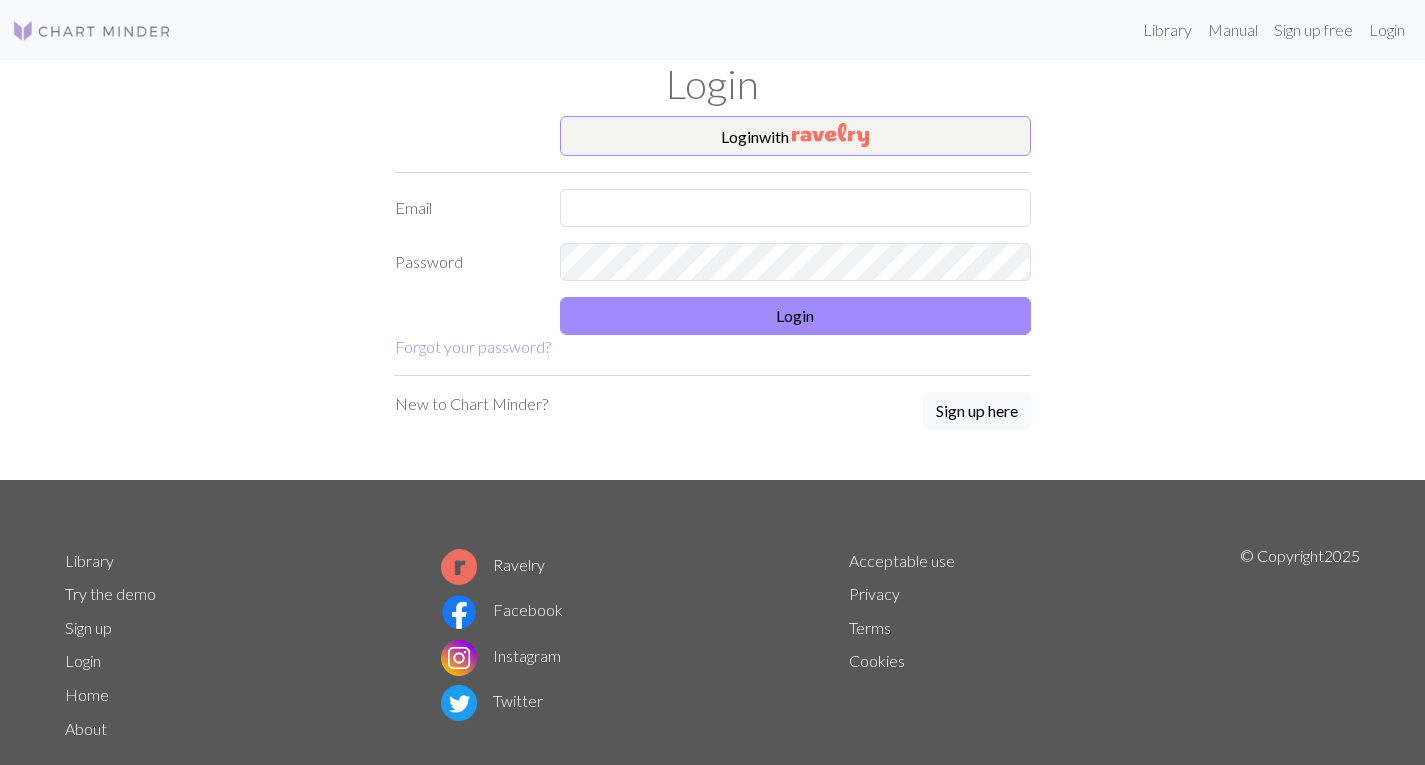 scroll, scrollTop: 0, scrollLeft: 0, axis: both 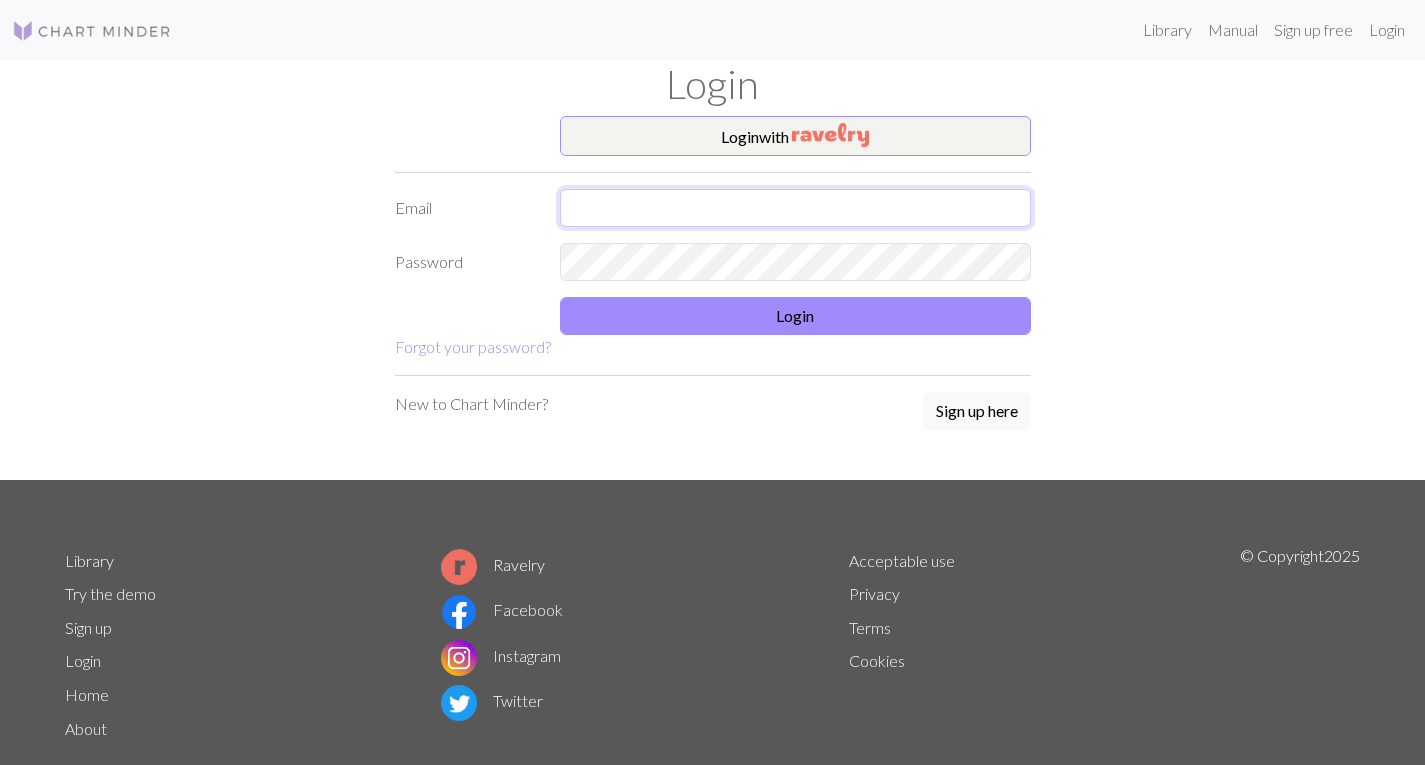 click at bounding box center (795, 208) 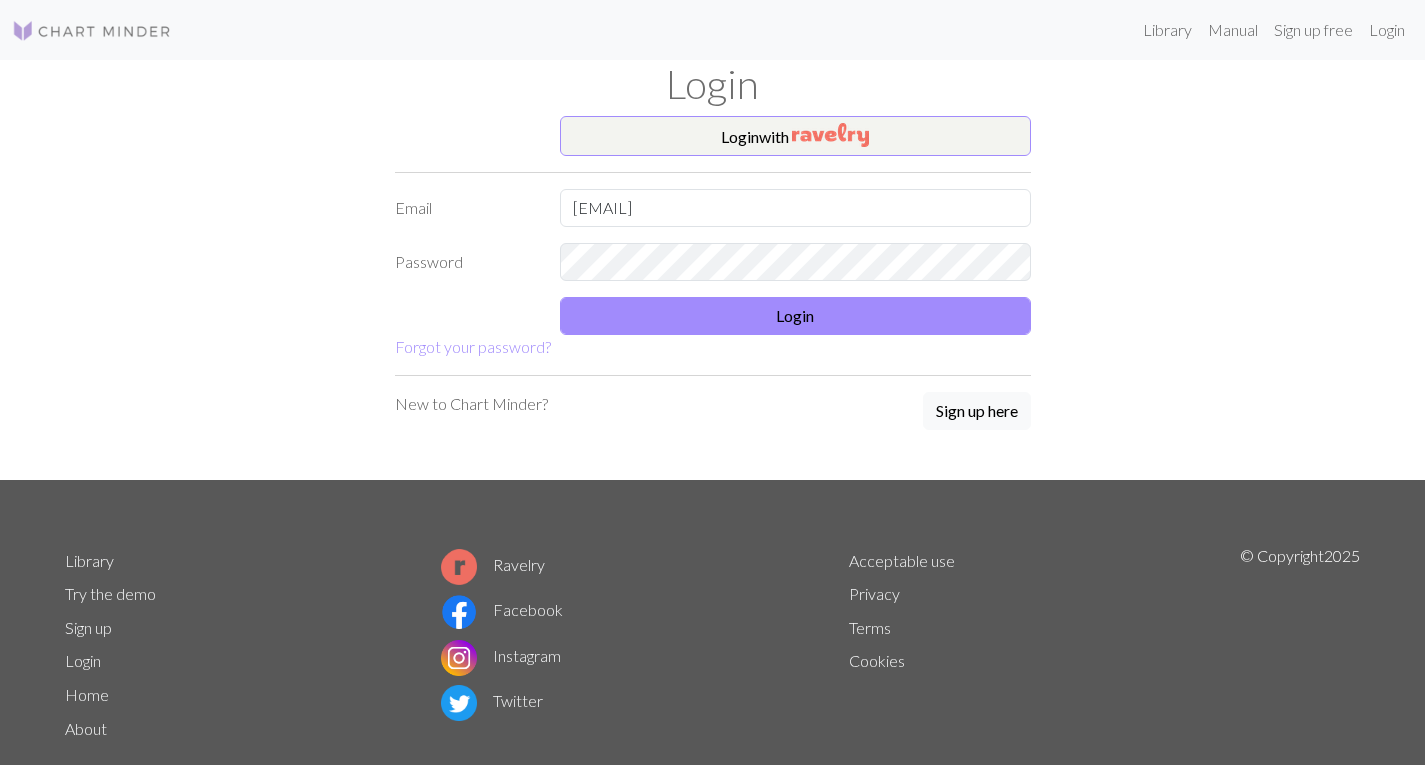 click on "Login  with   Email [EMAIL] Password Login Forgot your password?" at bounding box center [713, 237] 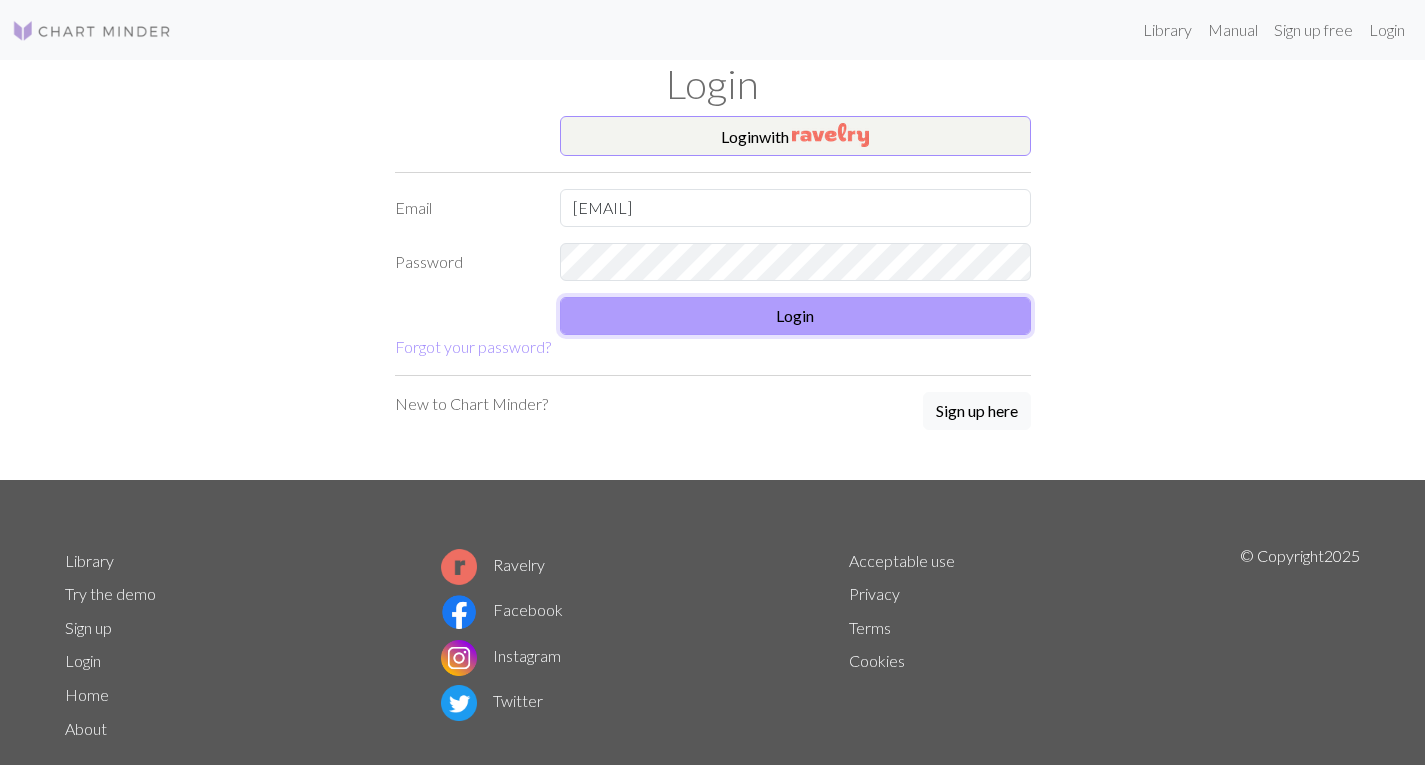 click on "Login" at bounding box center (795, 316) 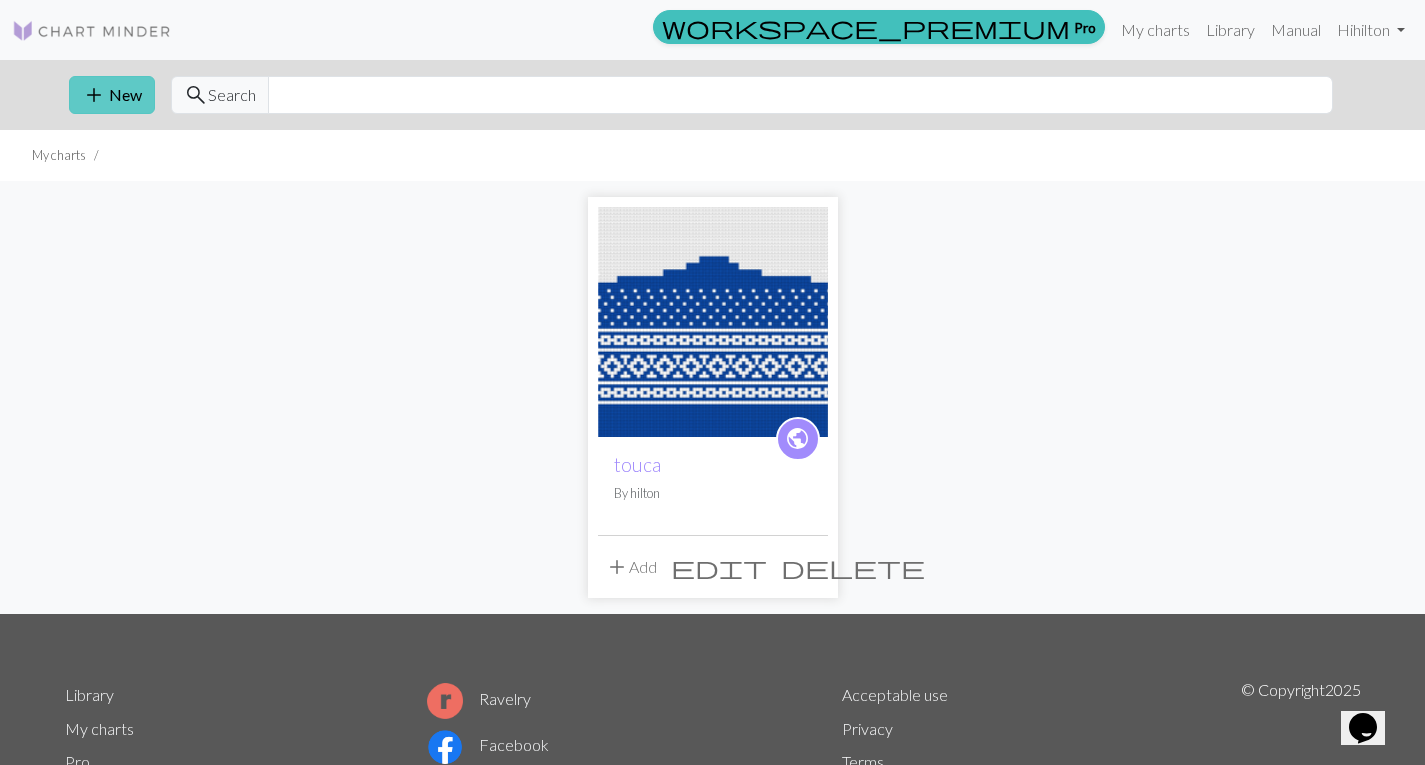 click on "add   New" at bounding box center [112, 95] 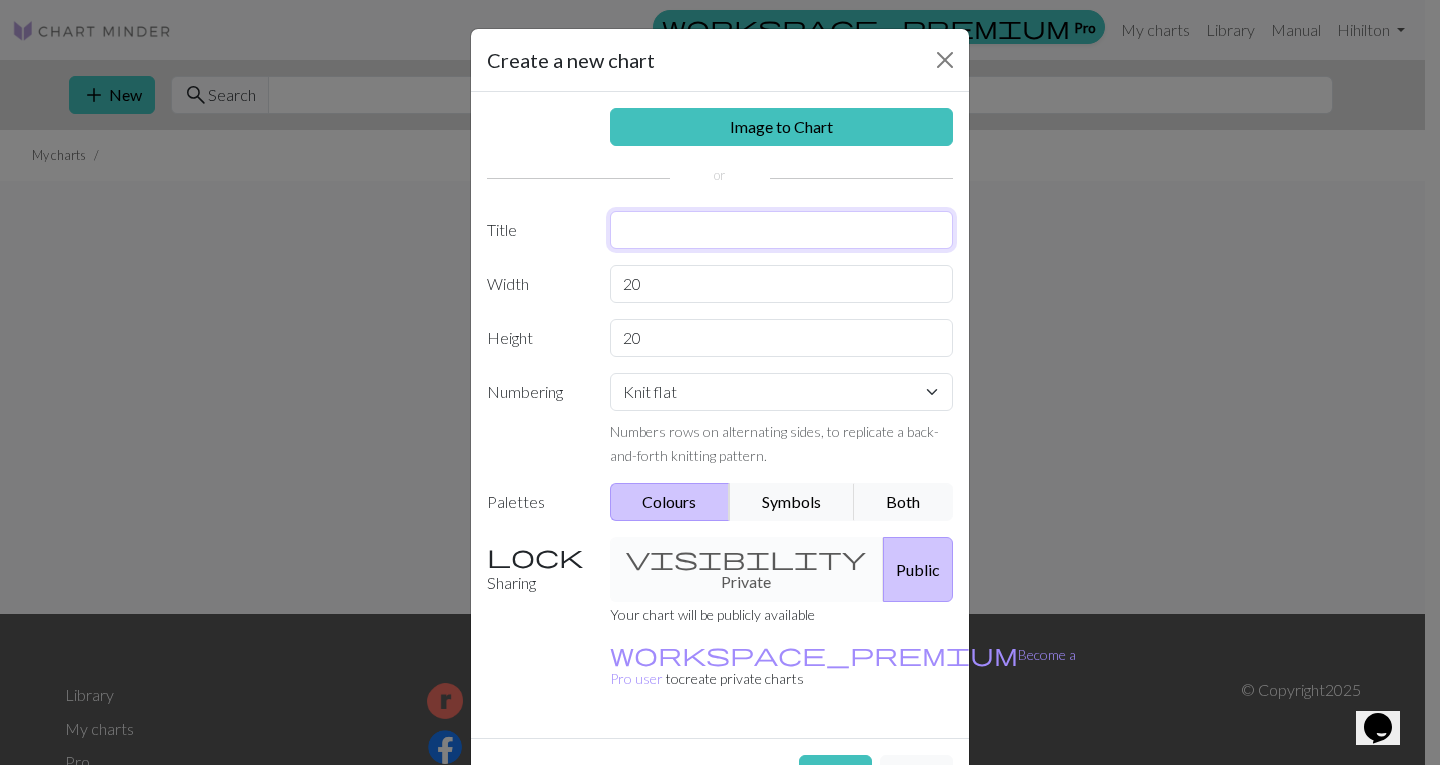 click at bounding box center (782, 230) 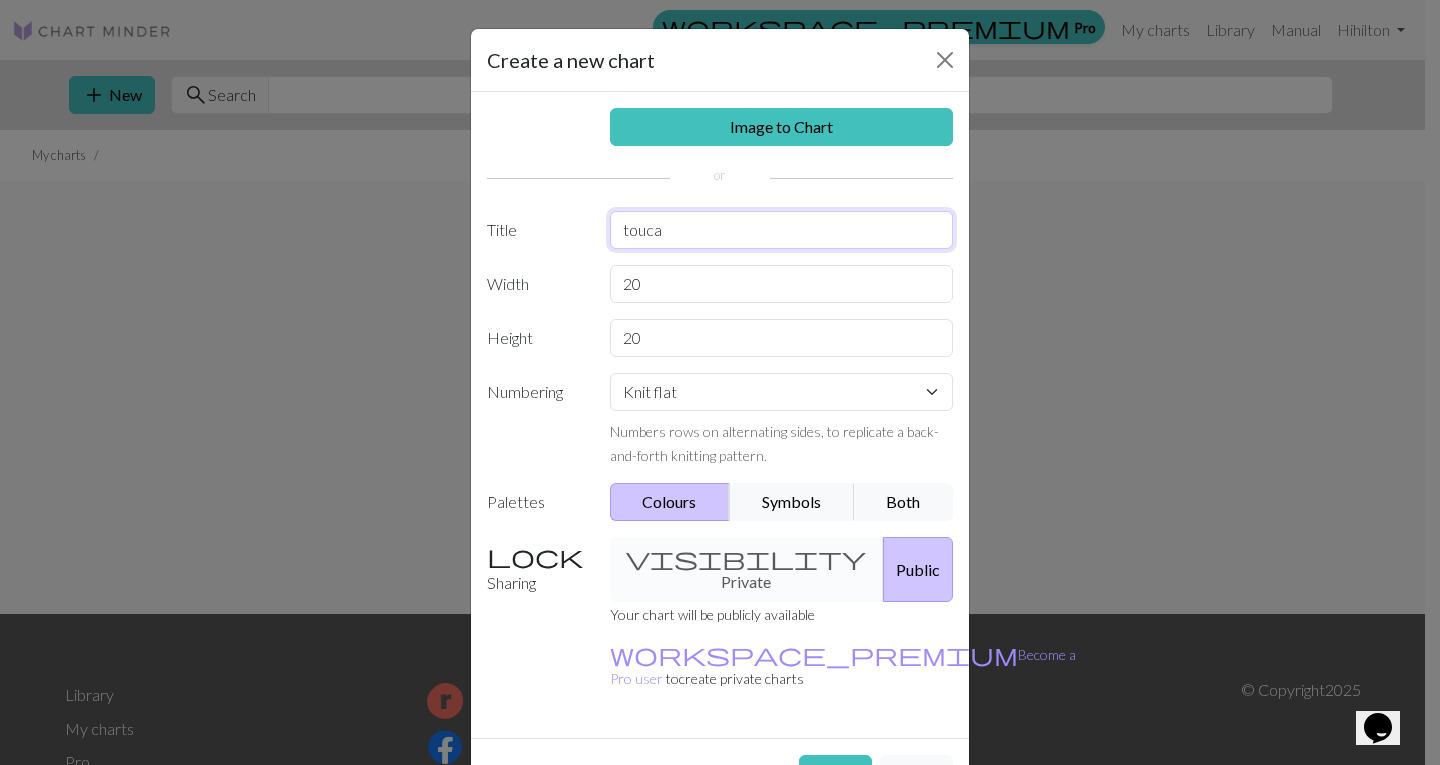 type on "touca" 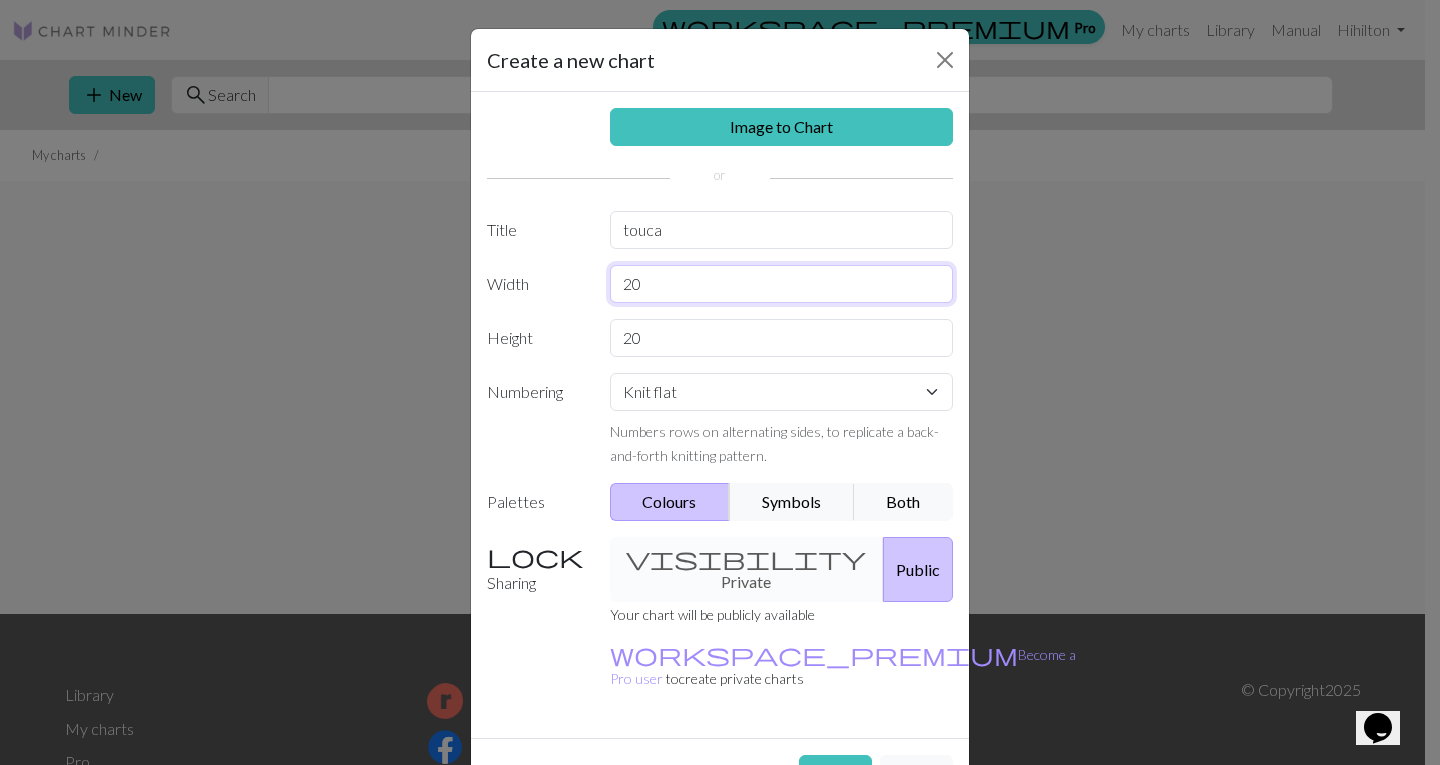drag, startPoint x: 642, startPoint y: 272, endPoint x: 583, endPoint y: 275, distance: 59.07622 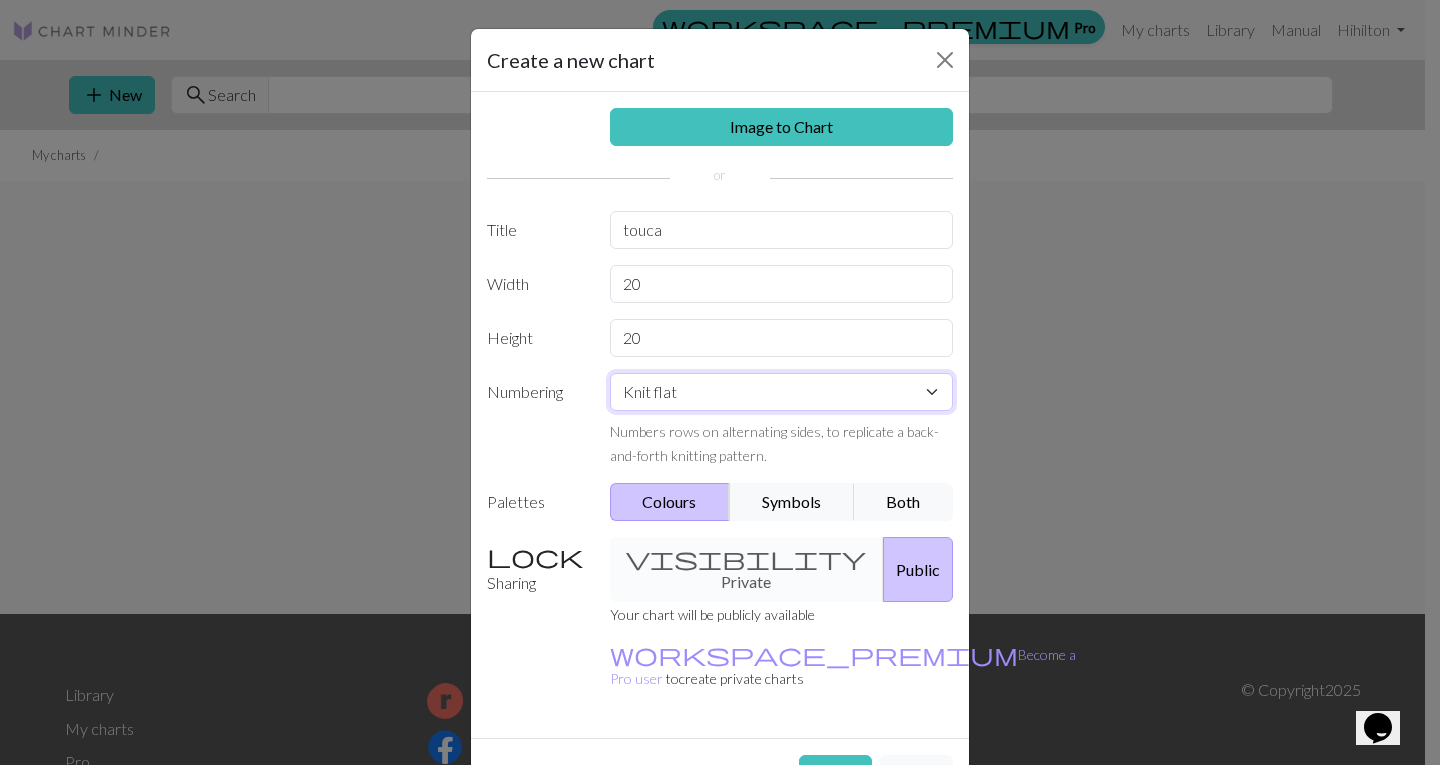 click on "Knit flat Knit in the round Lace knitting Cross stitch" at bounding box center [782, 392] 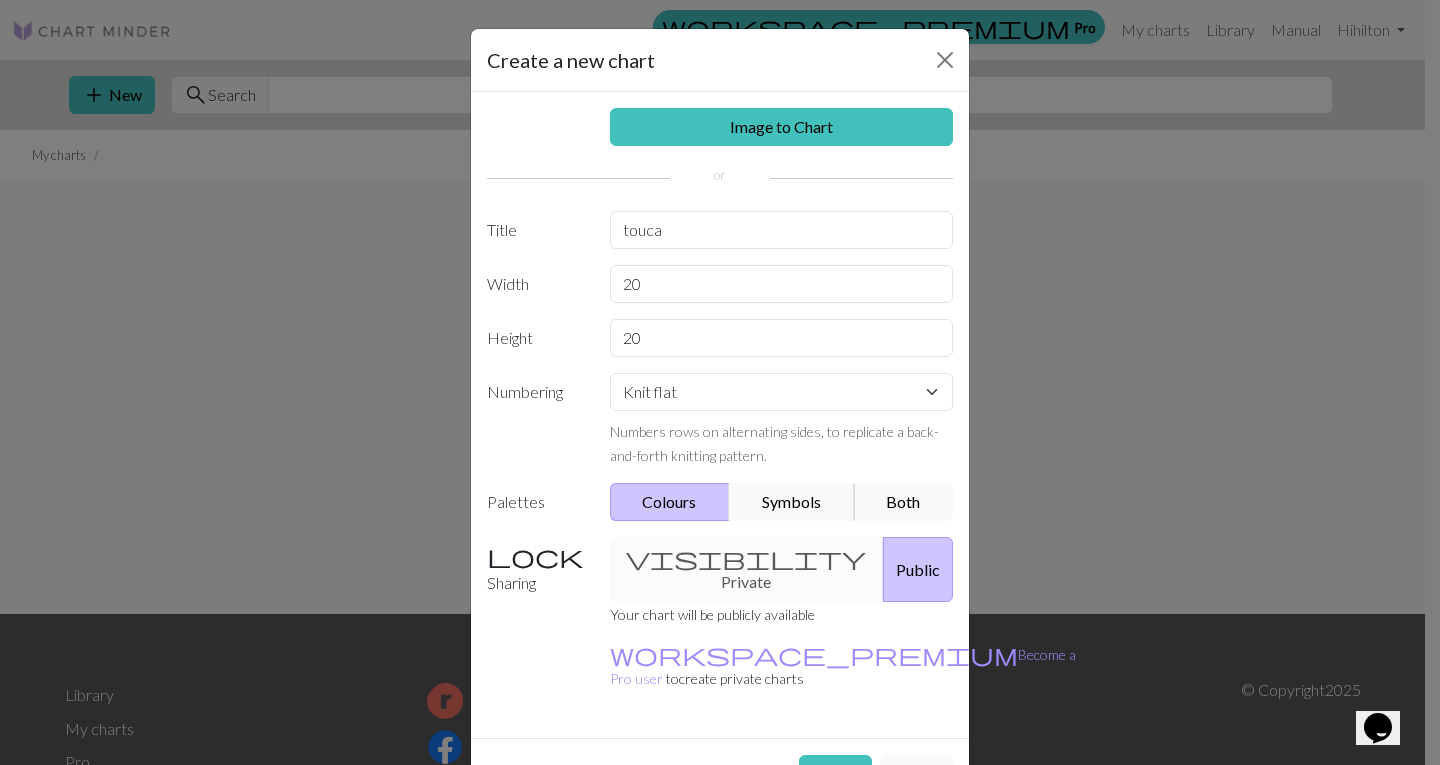 click on "Symbols" at bounding box center (792, 502) 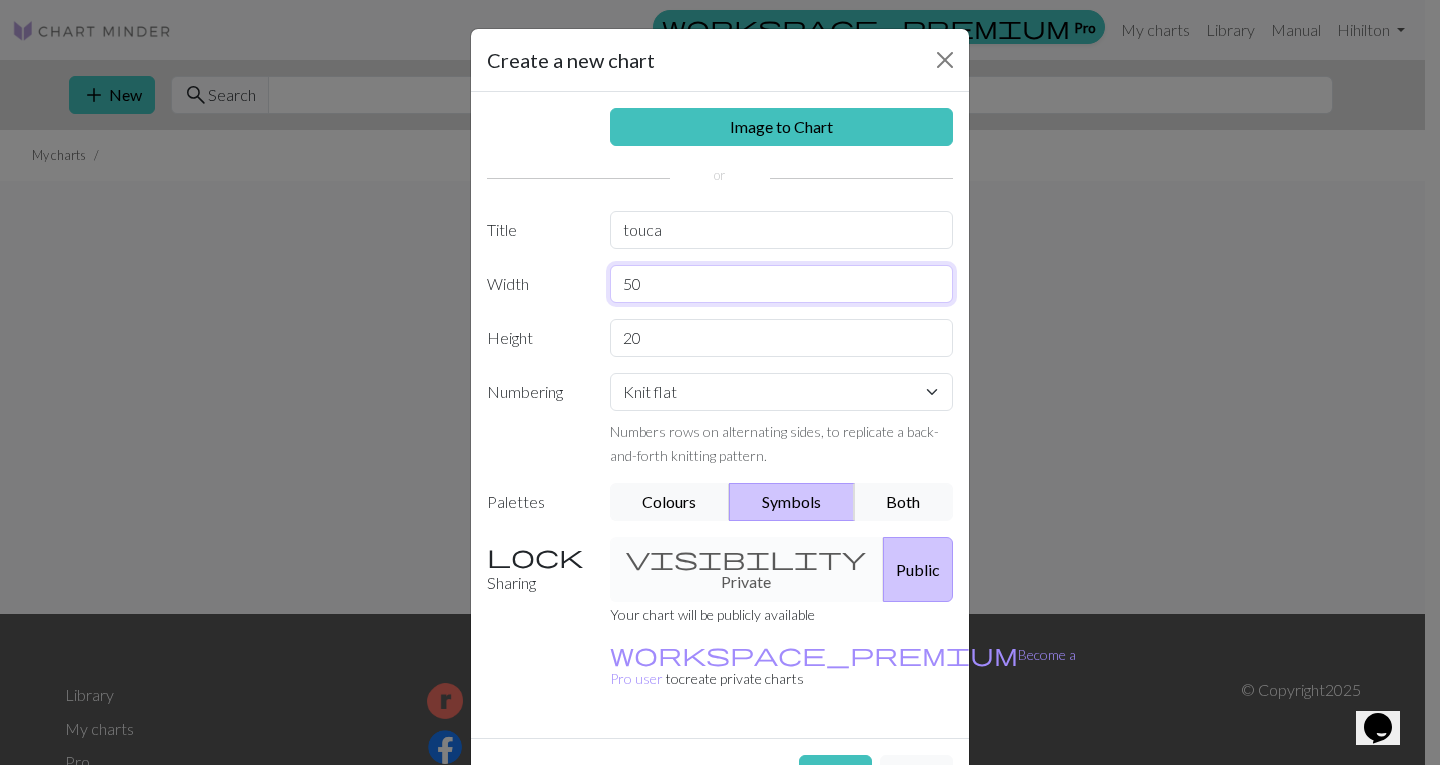 type on "50" 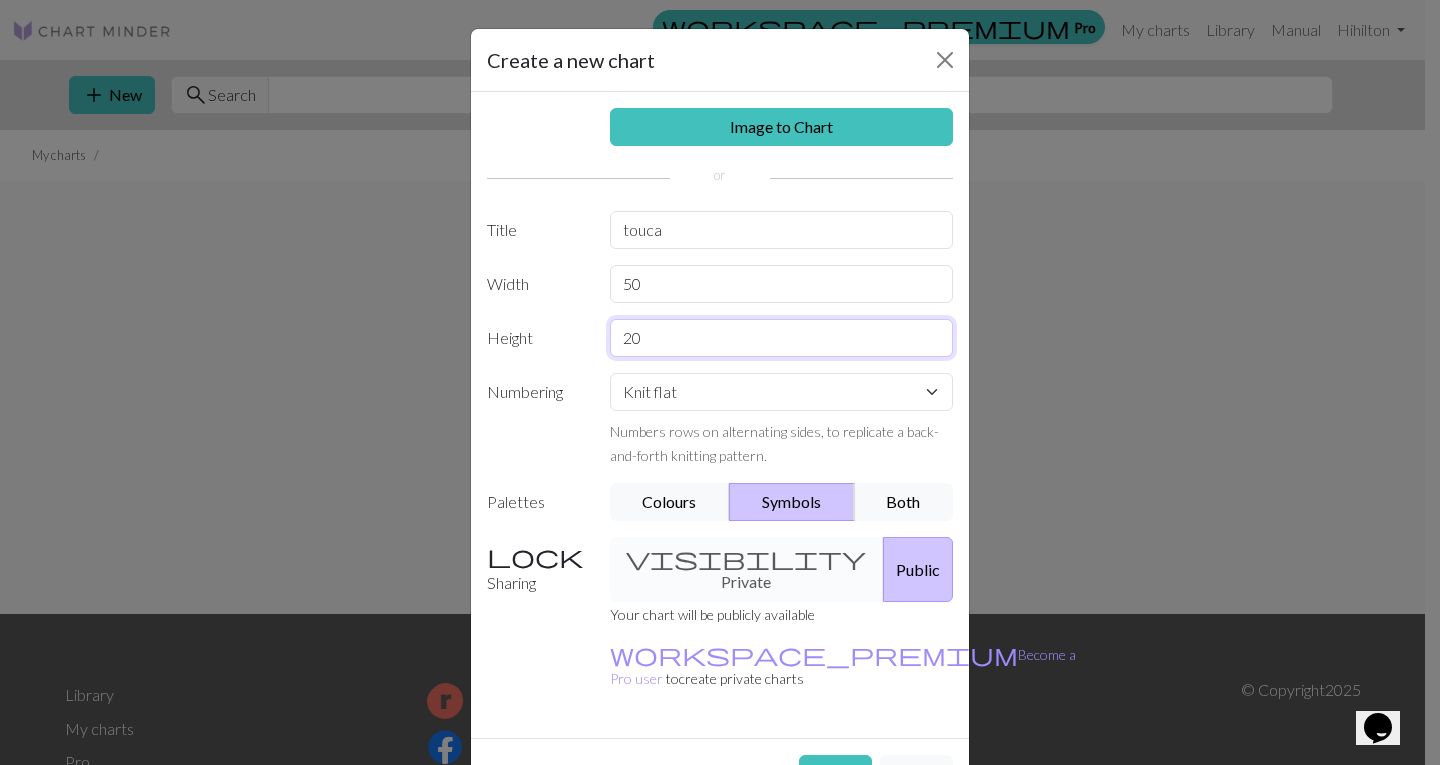 drag, startPoint x: 644, startPoint y: 347, endPoint x: 594, endPoint y: 352, distance: 50.24938 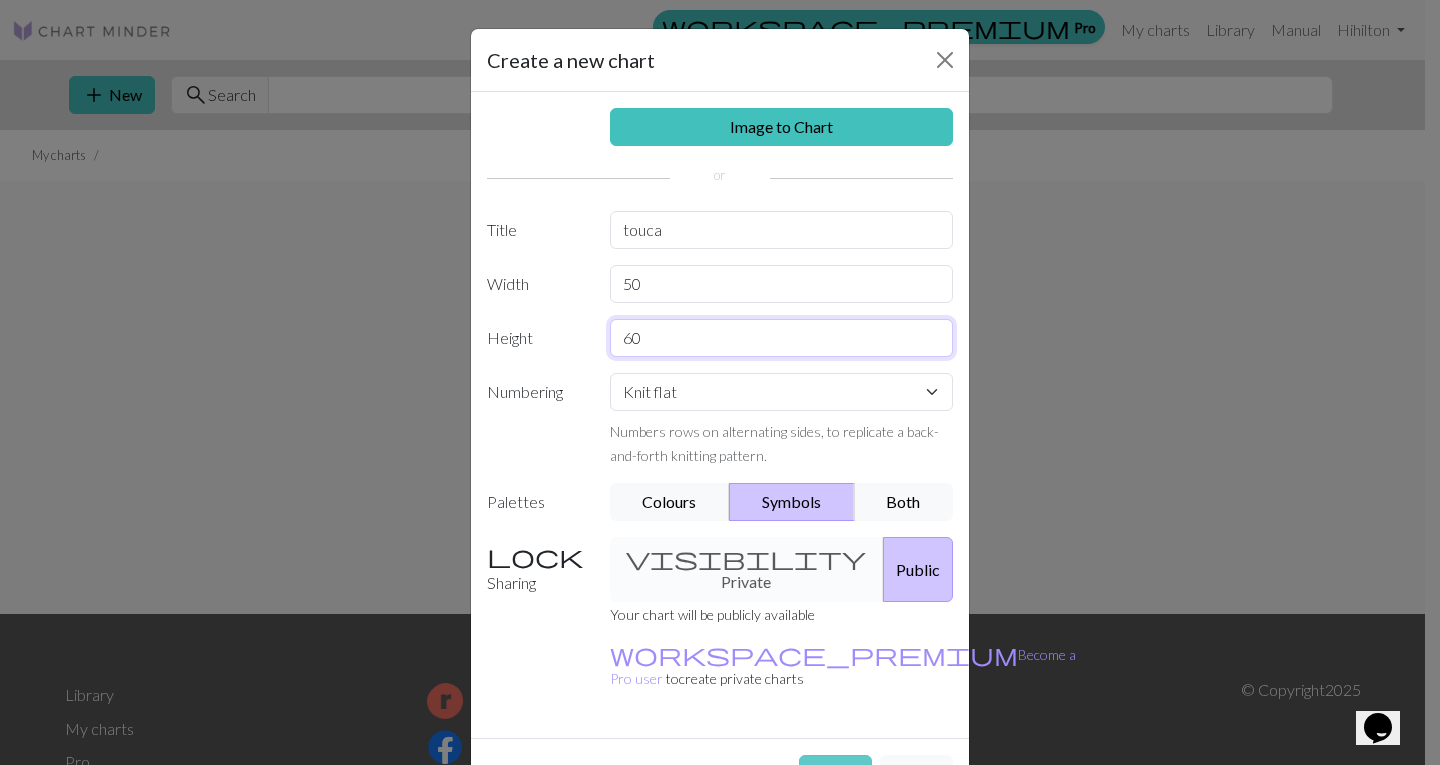 type on "60" 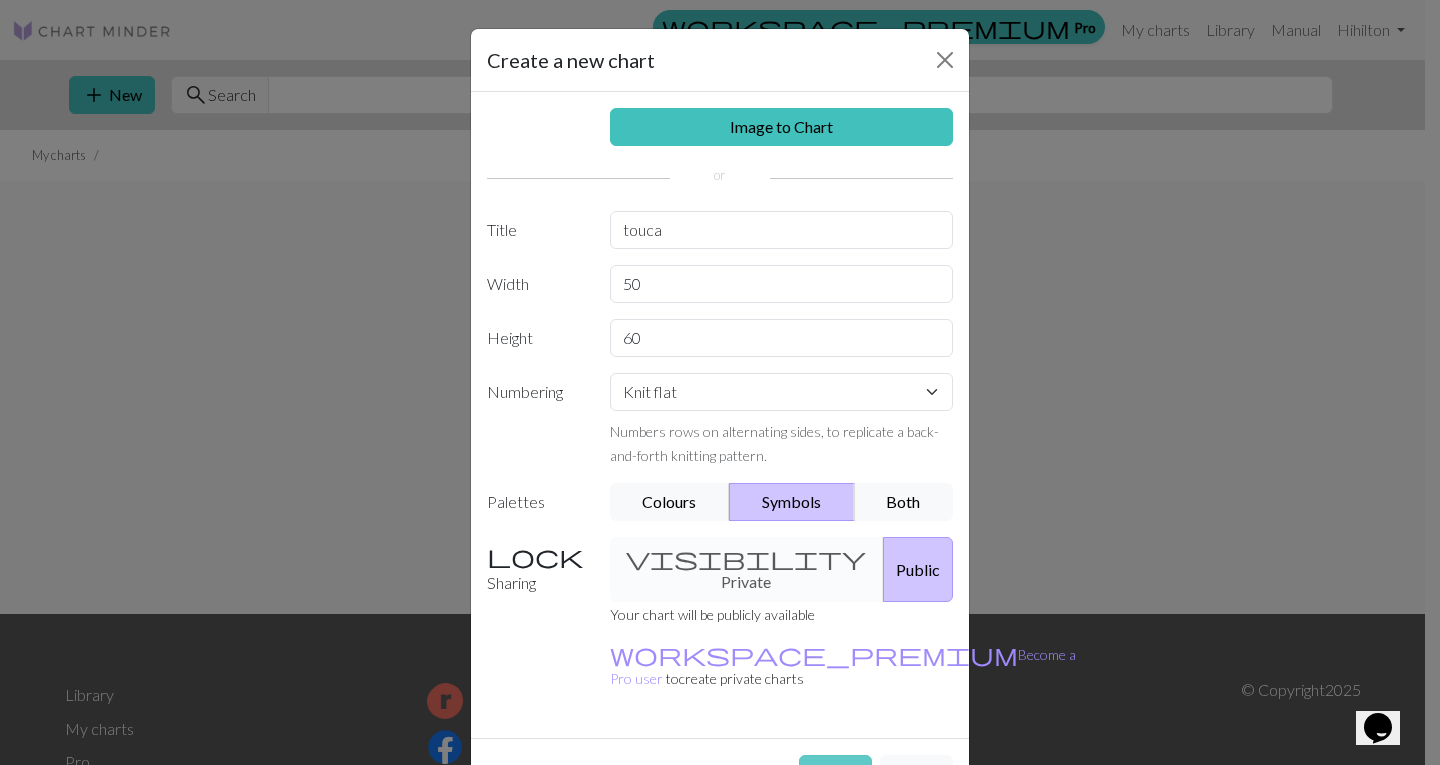 click on "Create" at bounding box center (835, 774) 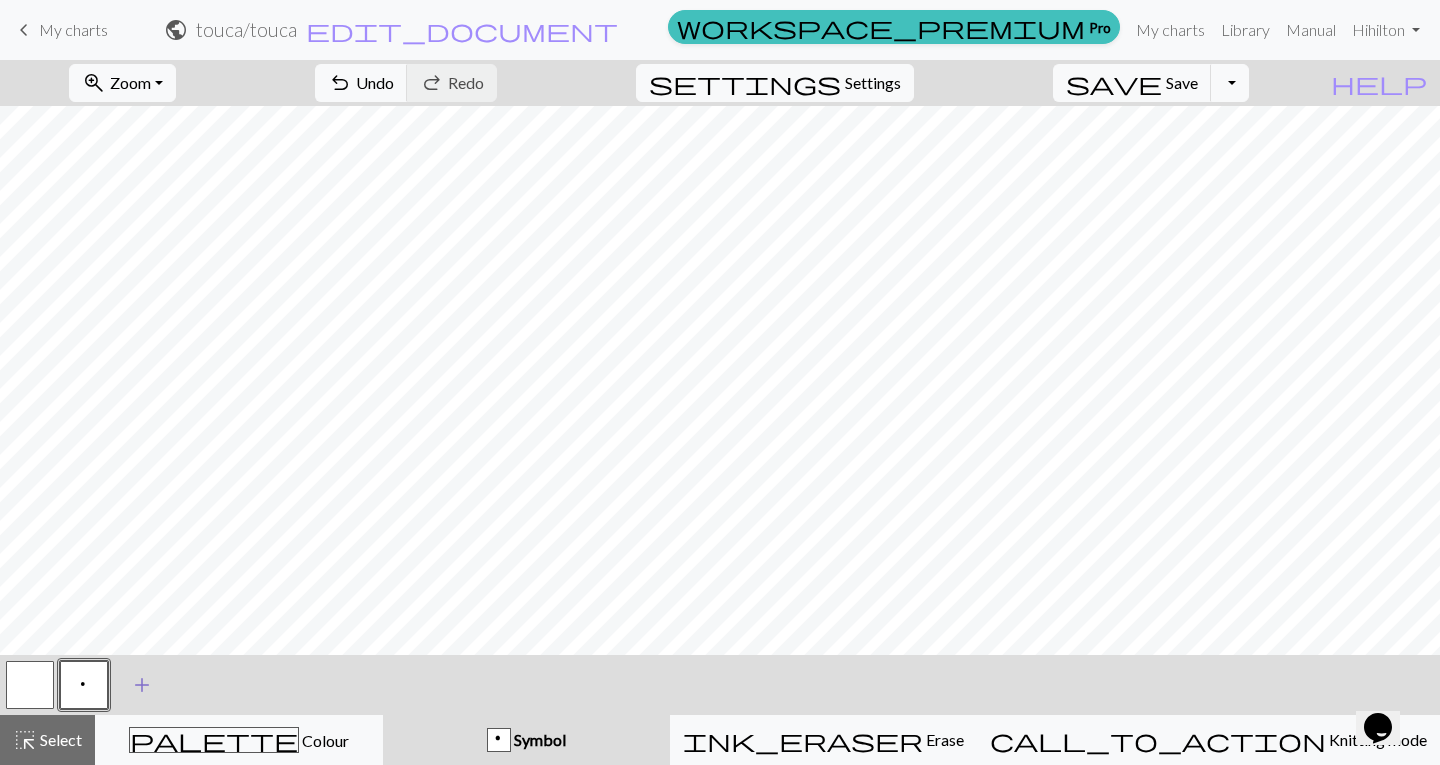 click on "add" at bounding box center [142, 685] 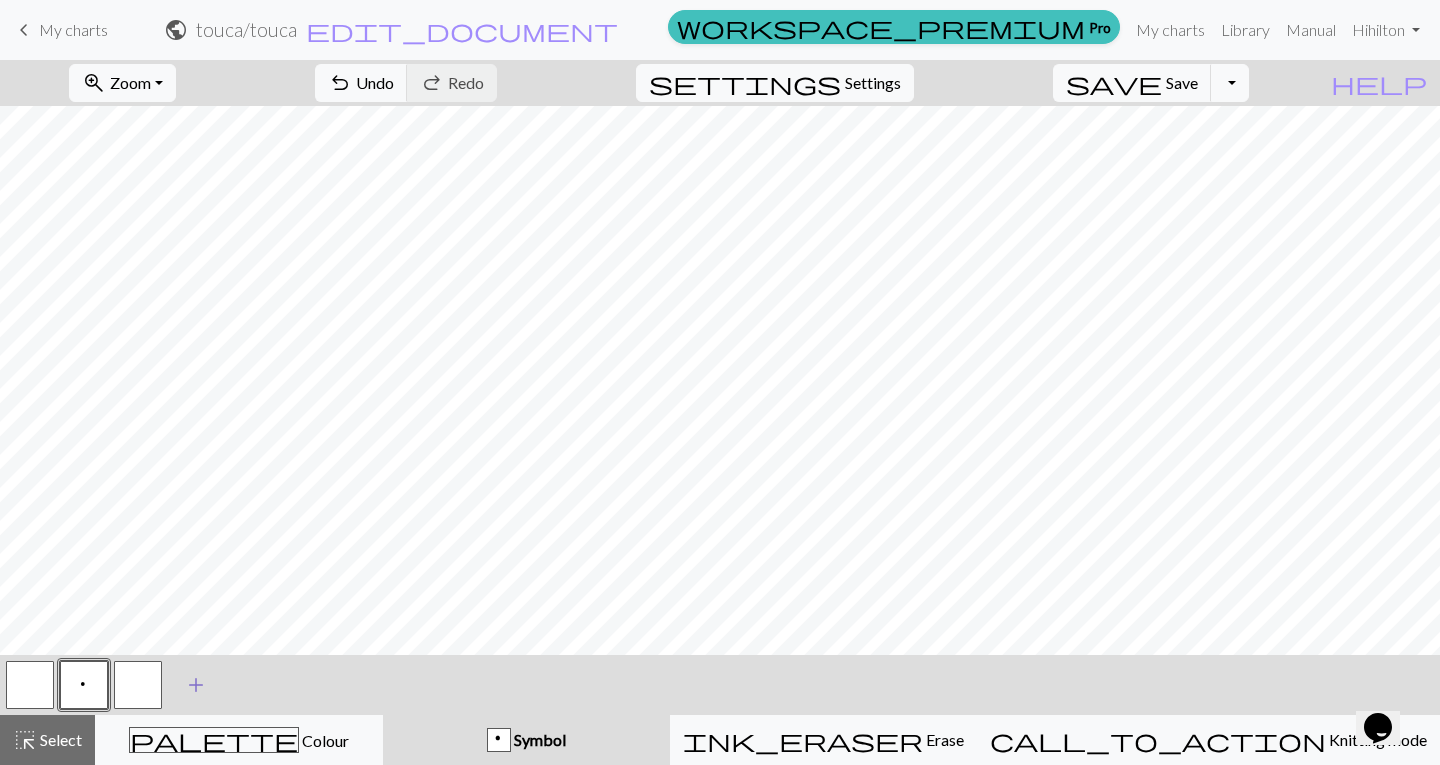 click on "add" at bounding box center [196, 685] 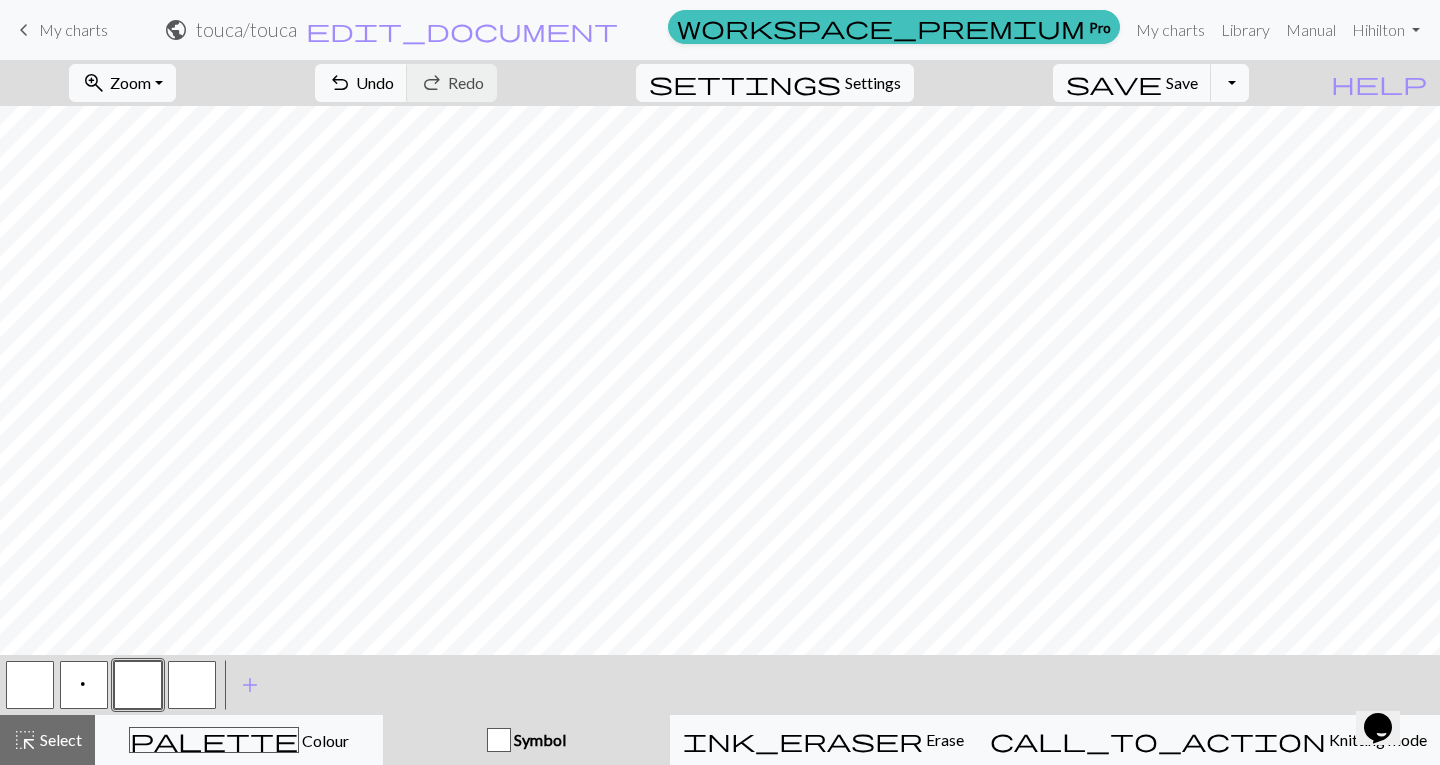 click on "p" at bounding box center [84, 685] 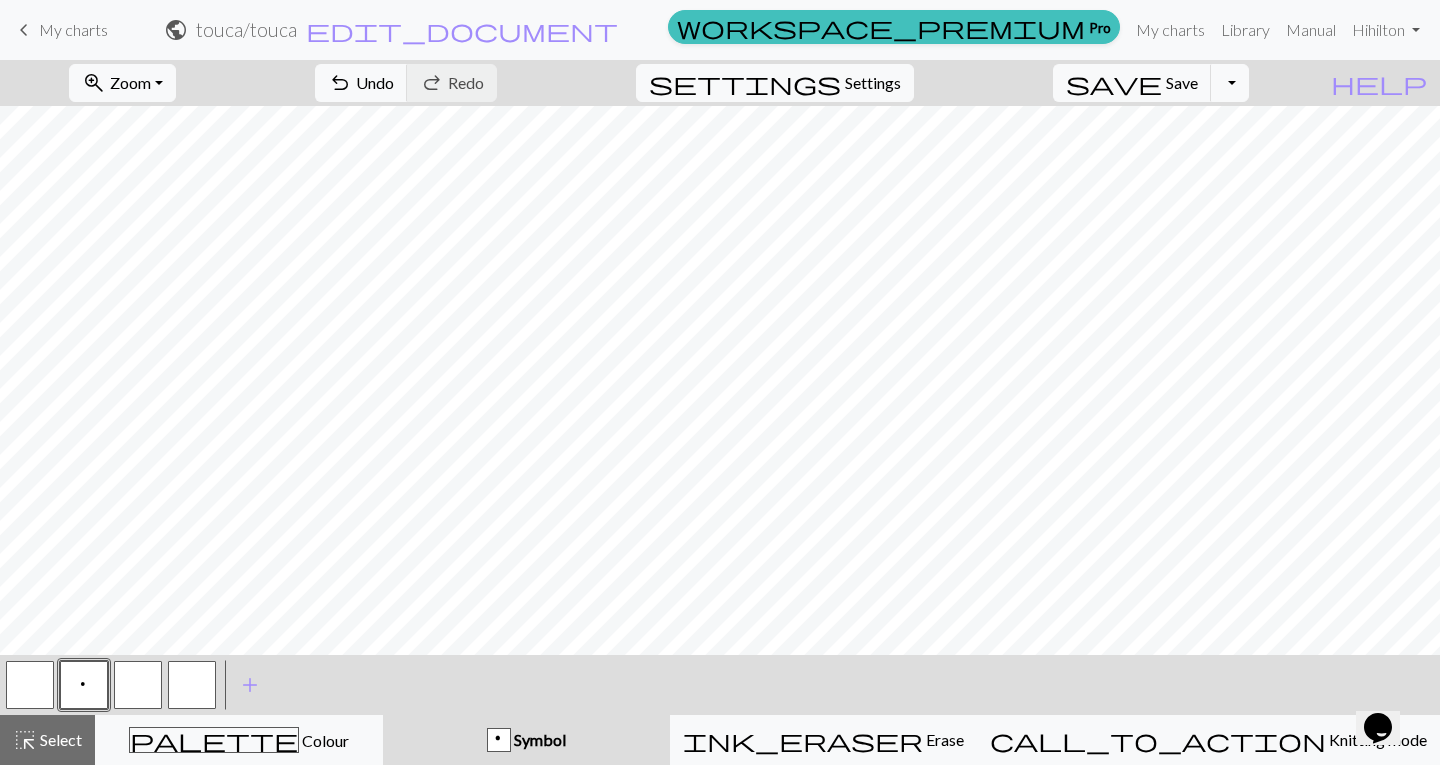 click at bounding box center [30, 685] 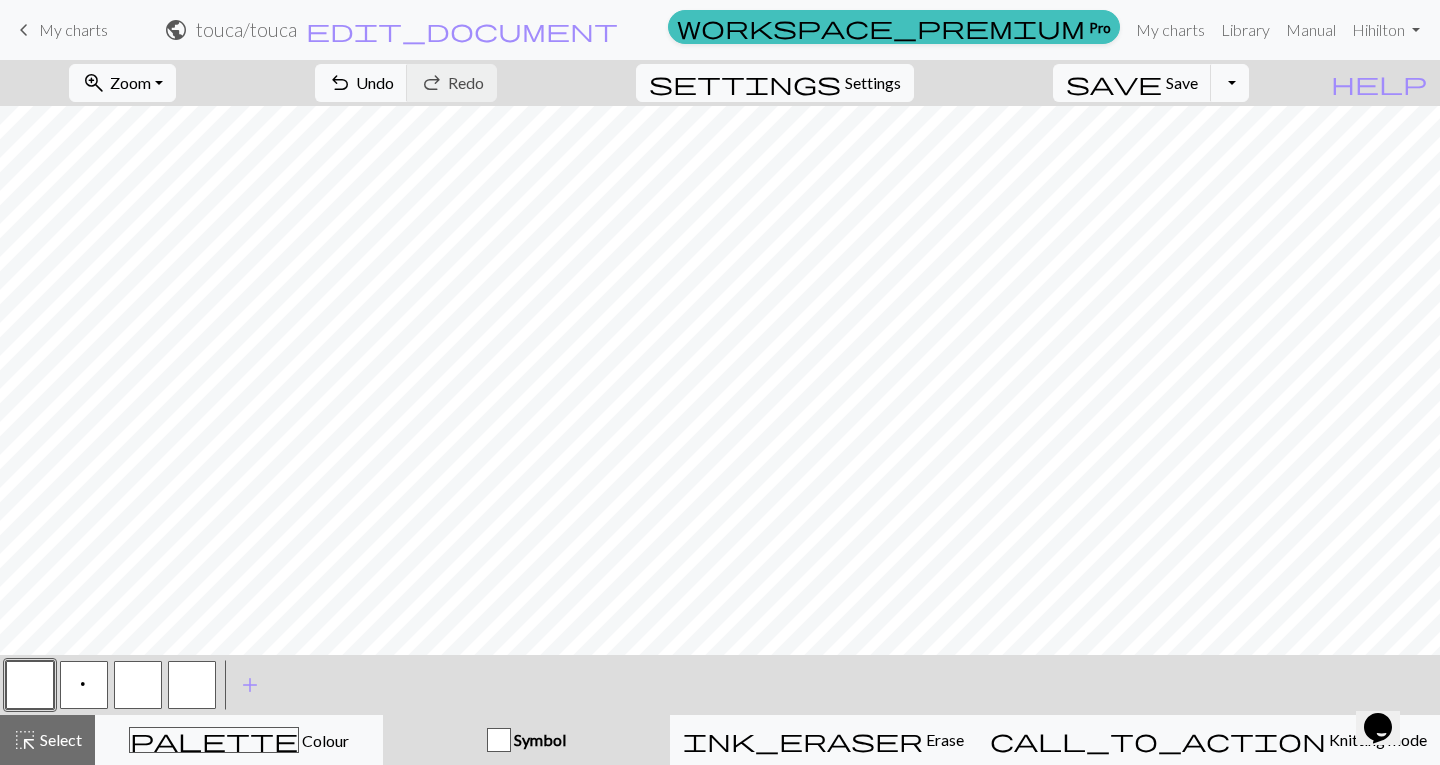 click at bounding box center (30, 685) 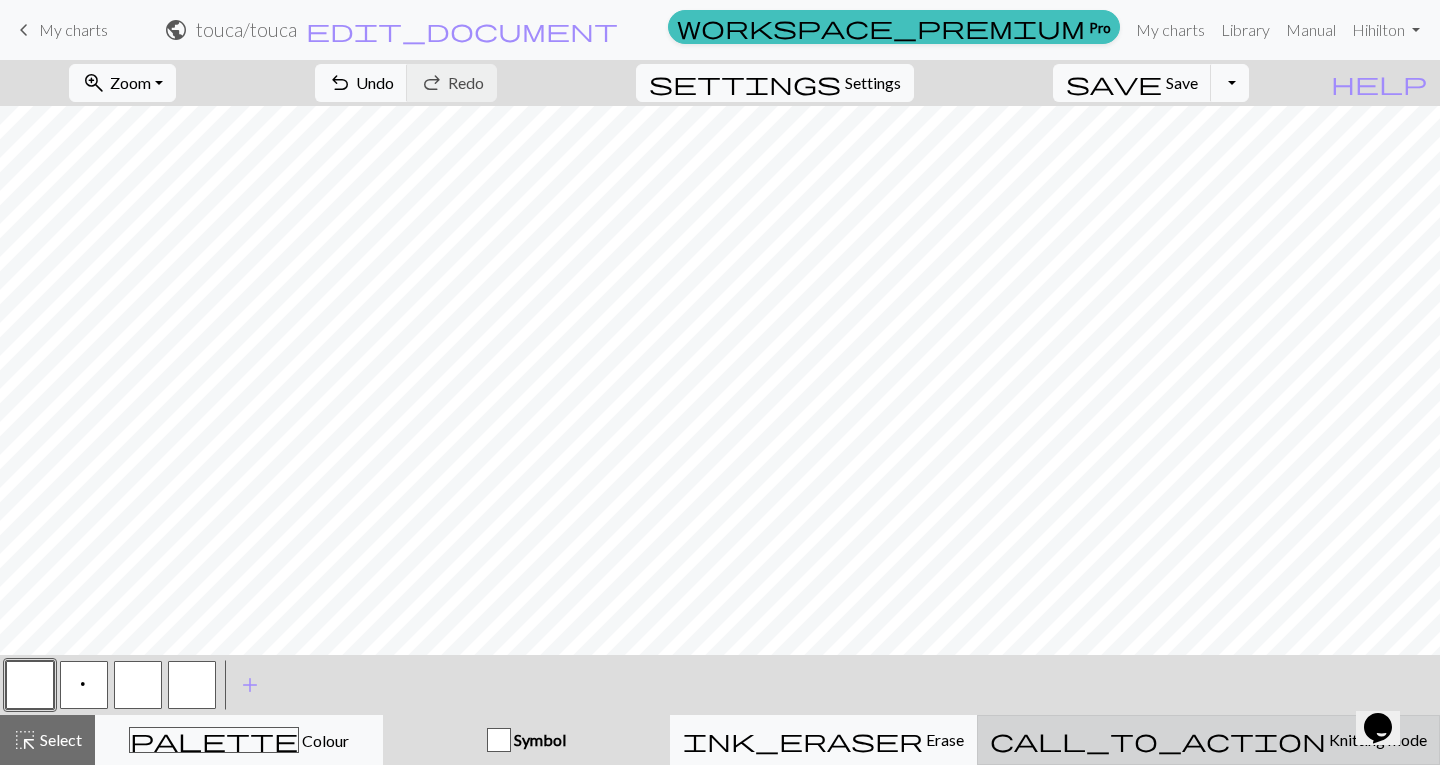 click on "Knitting mode" at bounding box center [1376, 739] 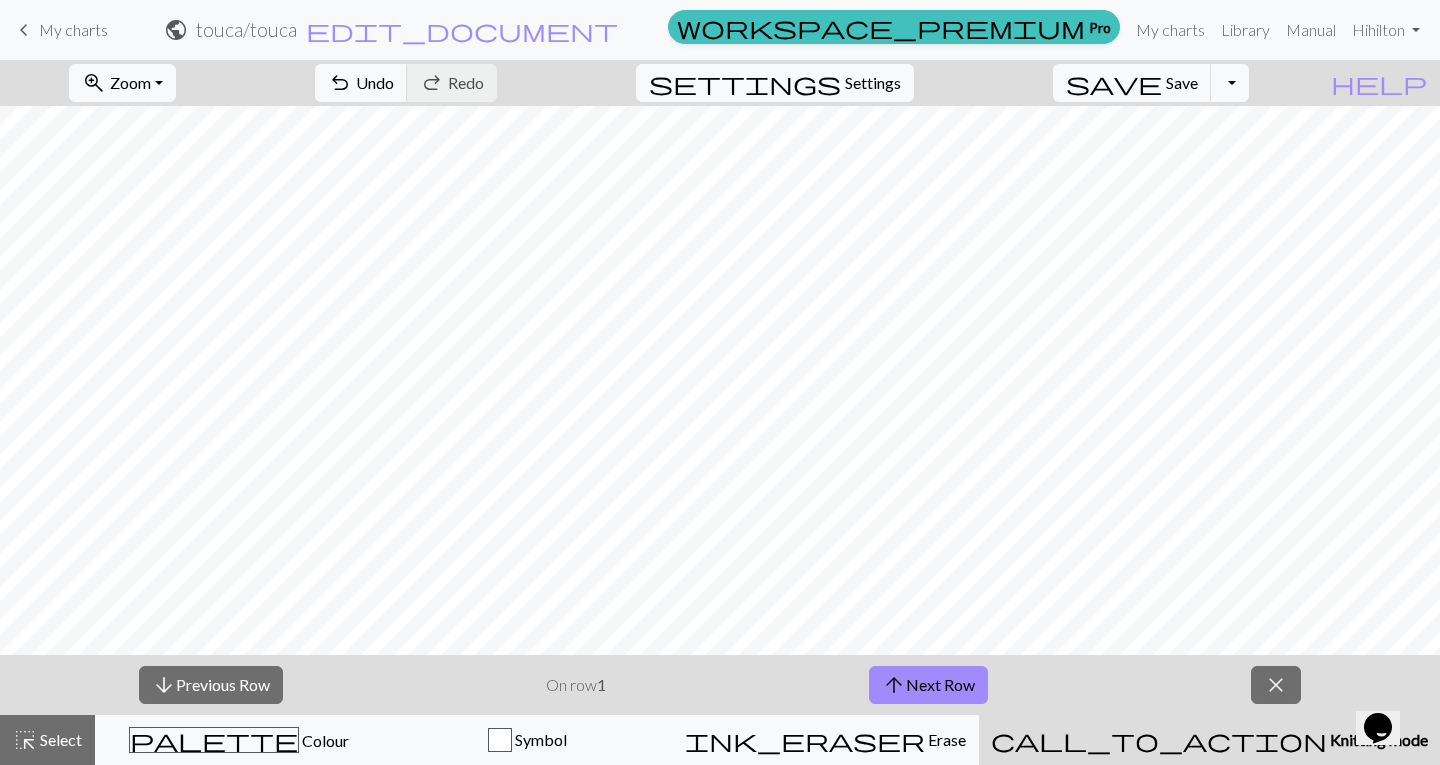 click on "call_to_action   Knitting mode   Knitting mode" at bounding box center [1209, 740] 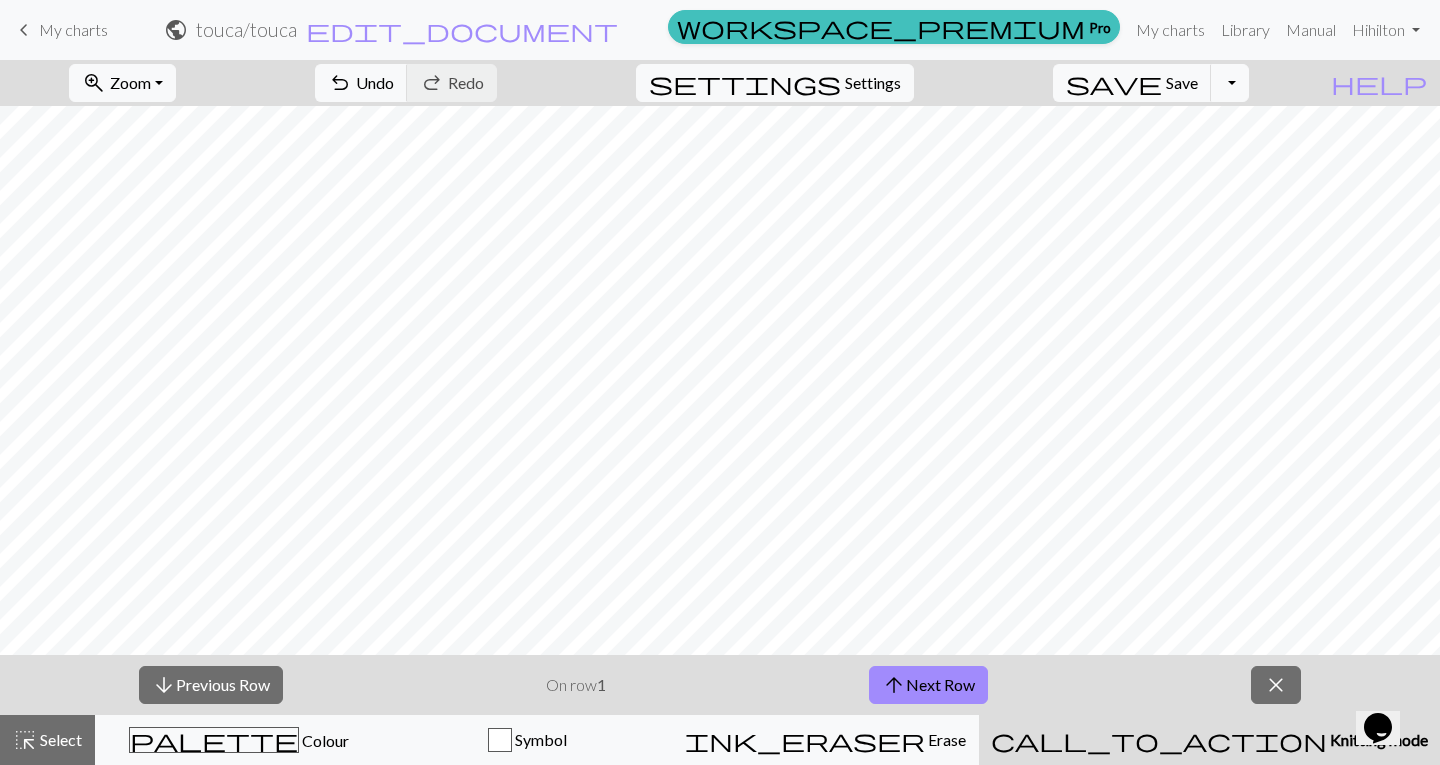 click on "arrow_downward Previous Row On row  1 arrow_upward  Next Row close" at bounding box center [720, 685] 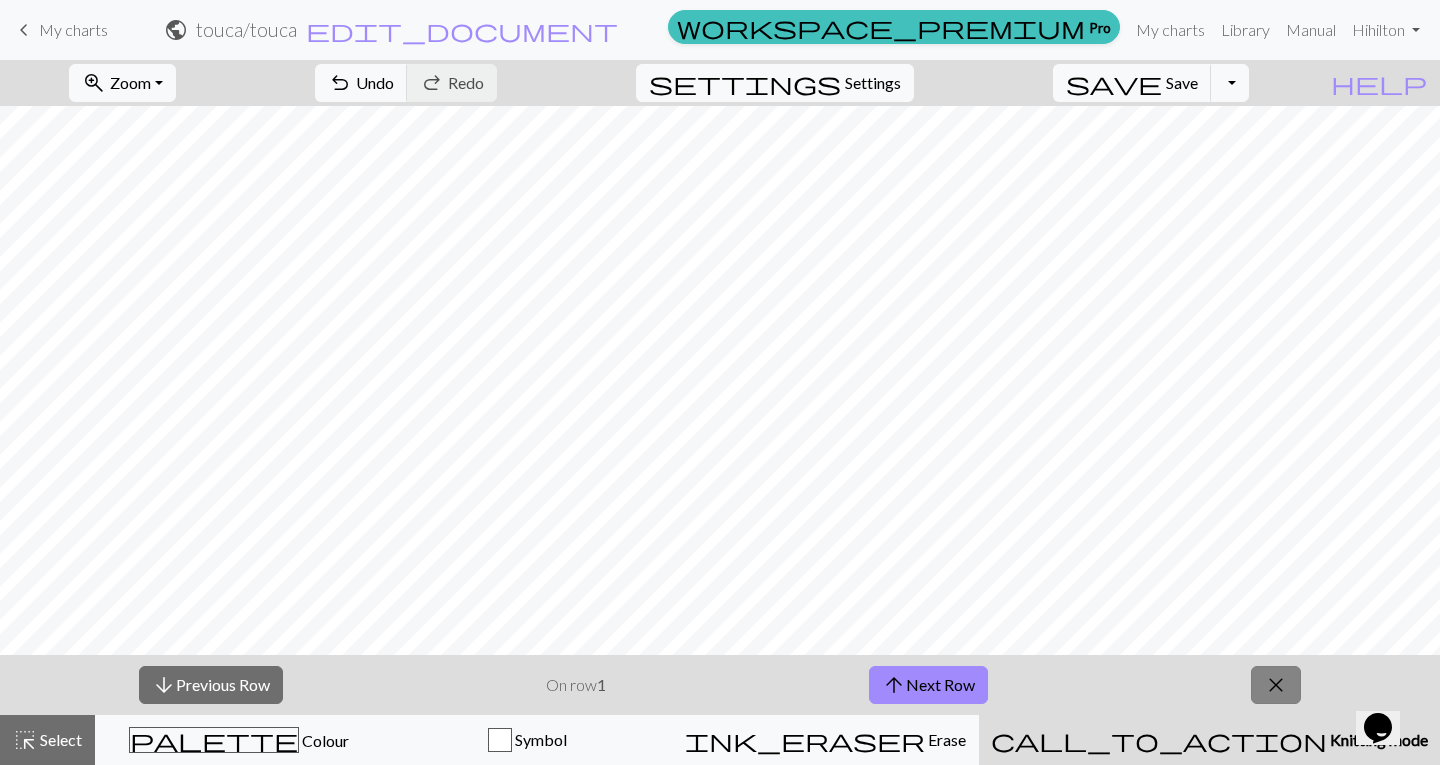 click on "close" at bounding box center [1276, 685] 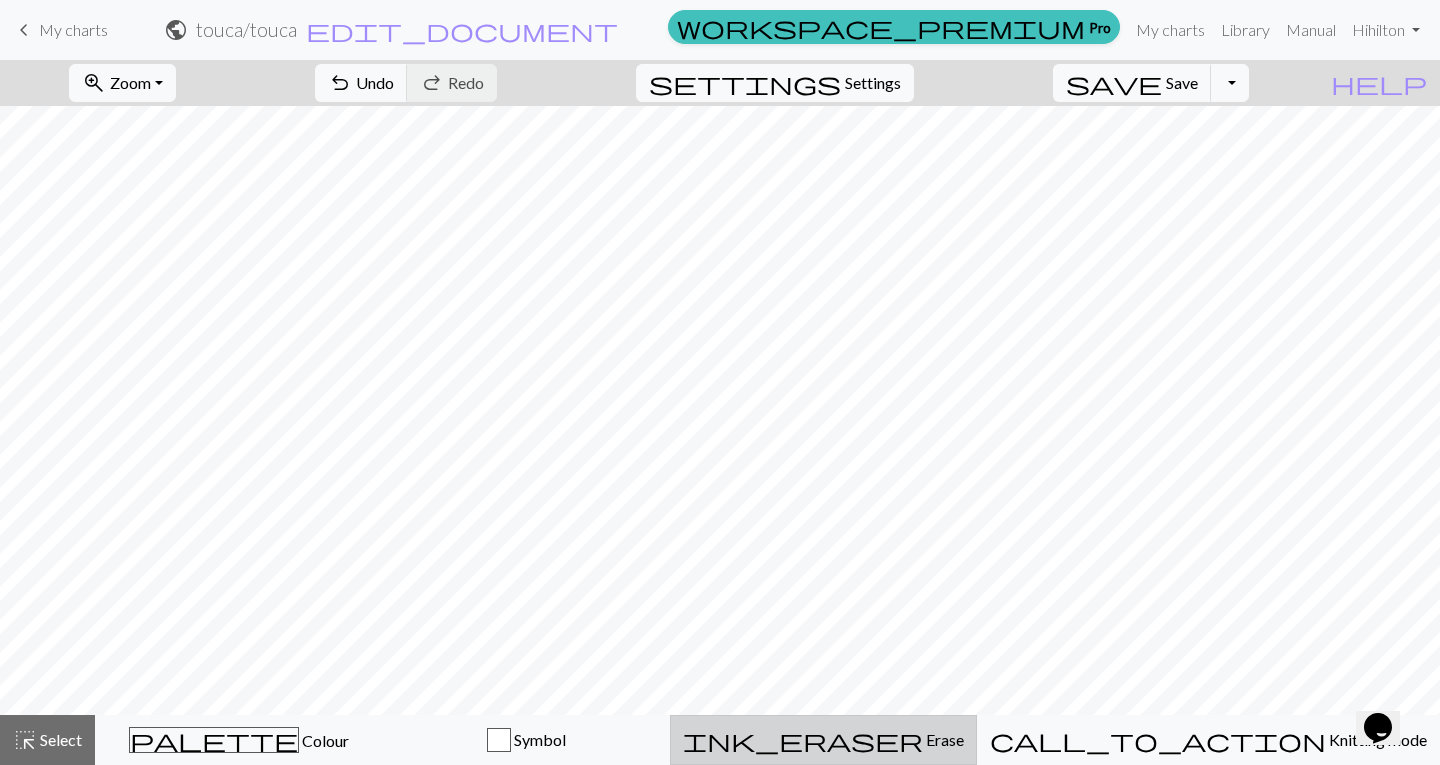 click on "ink_eraser   Erase   Erase" at bounding box center (823, 740) 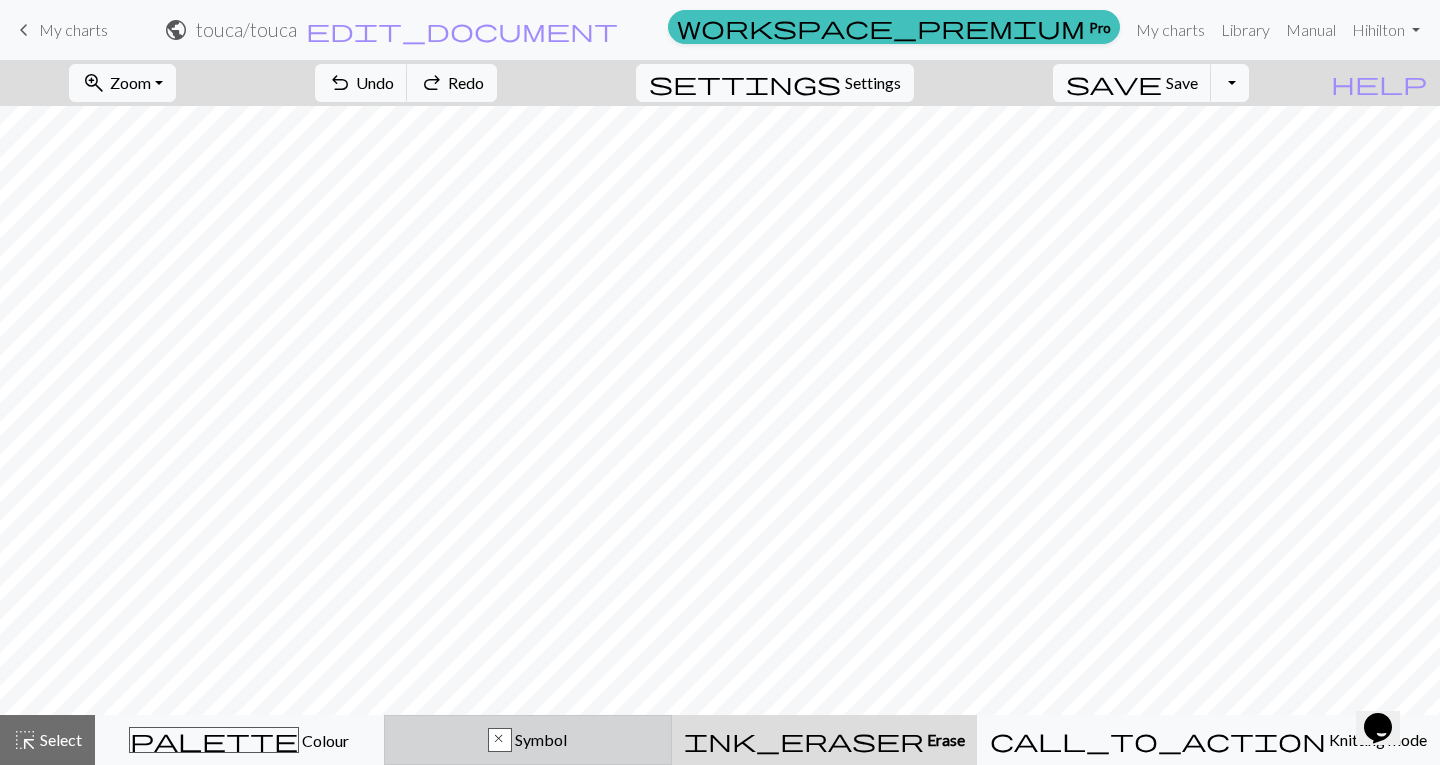 click on "x   Symbol" at bounding box center [528, 740] 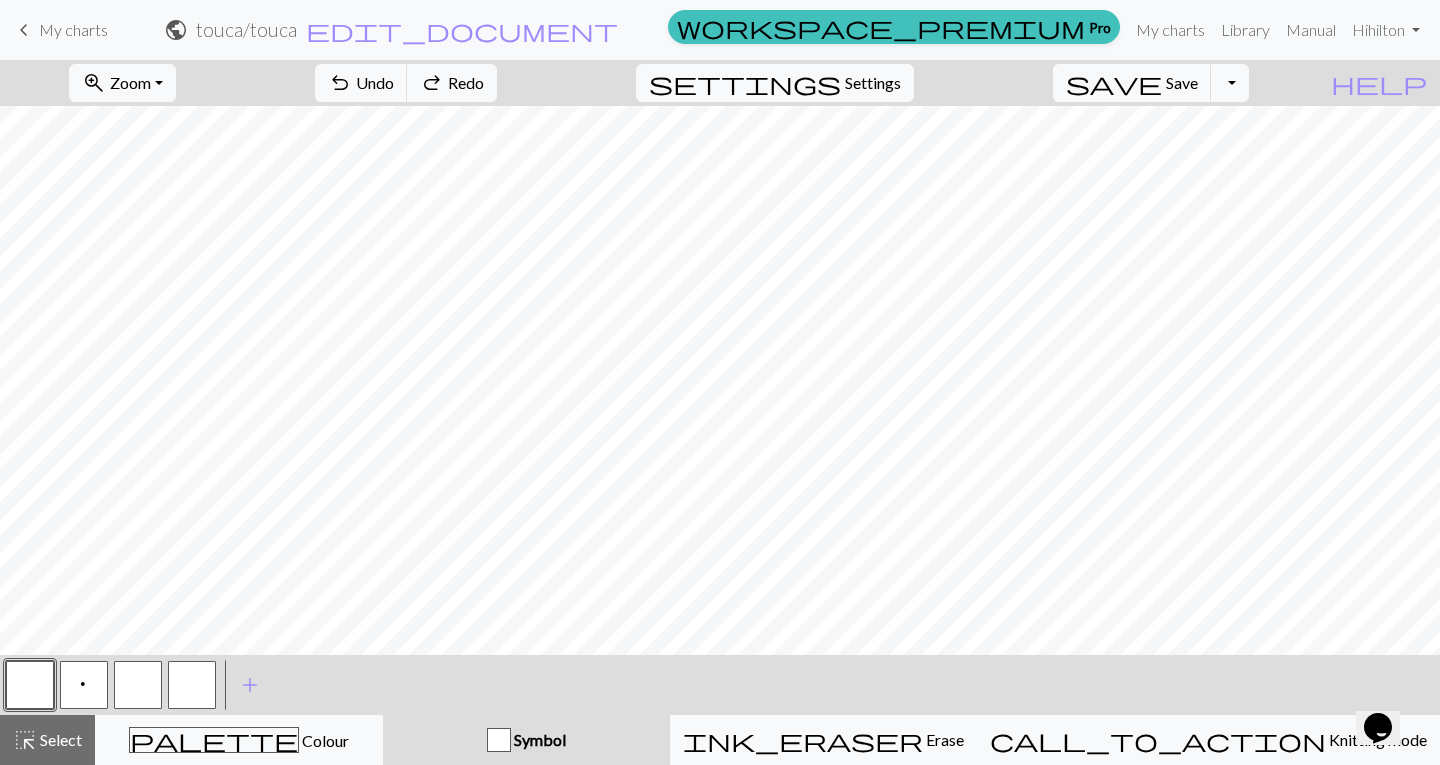 click at bounding box center (30, 685) 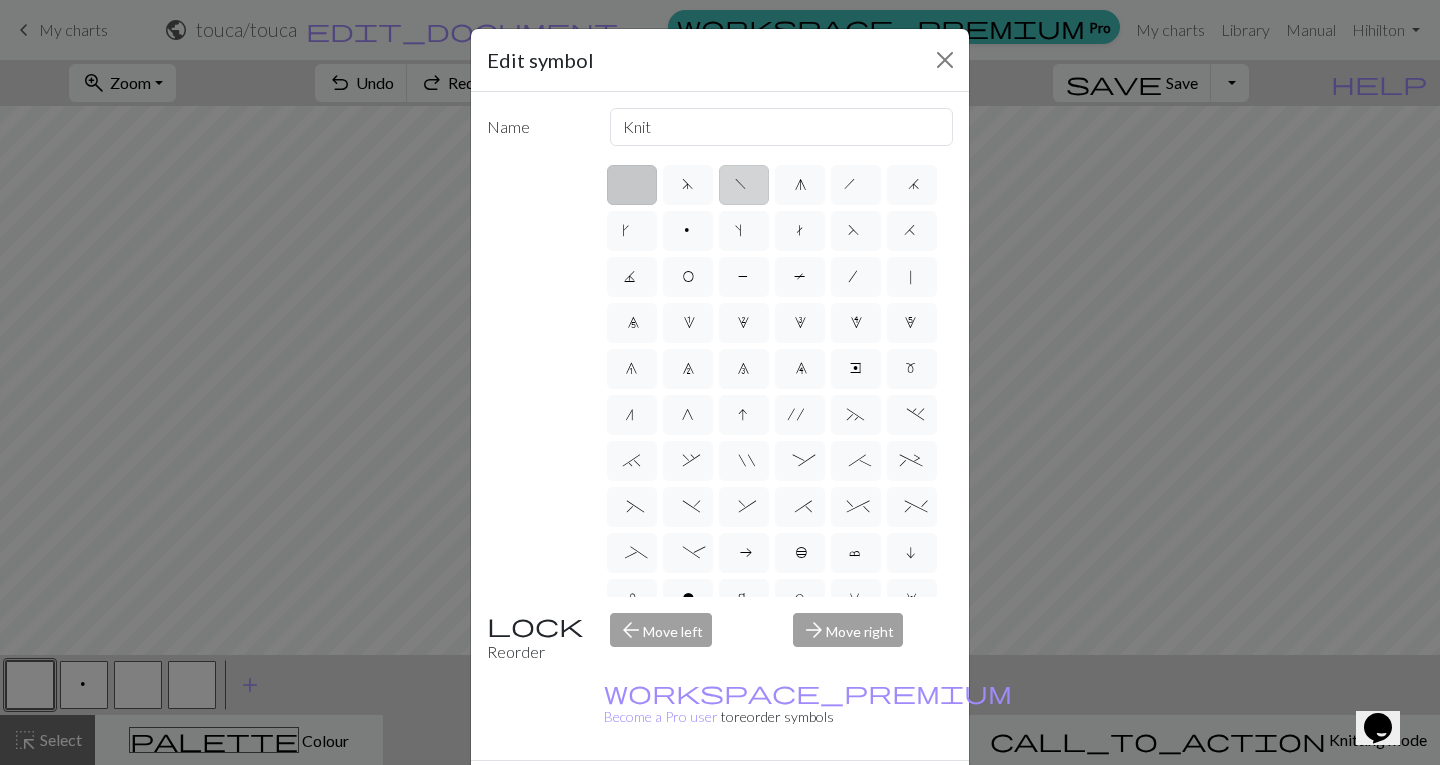 click on "f" at bounding box center (743, 187) 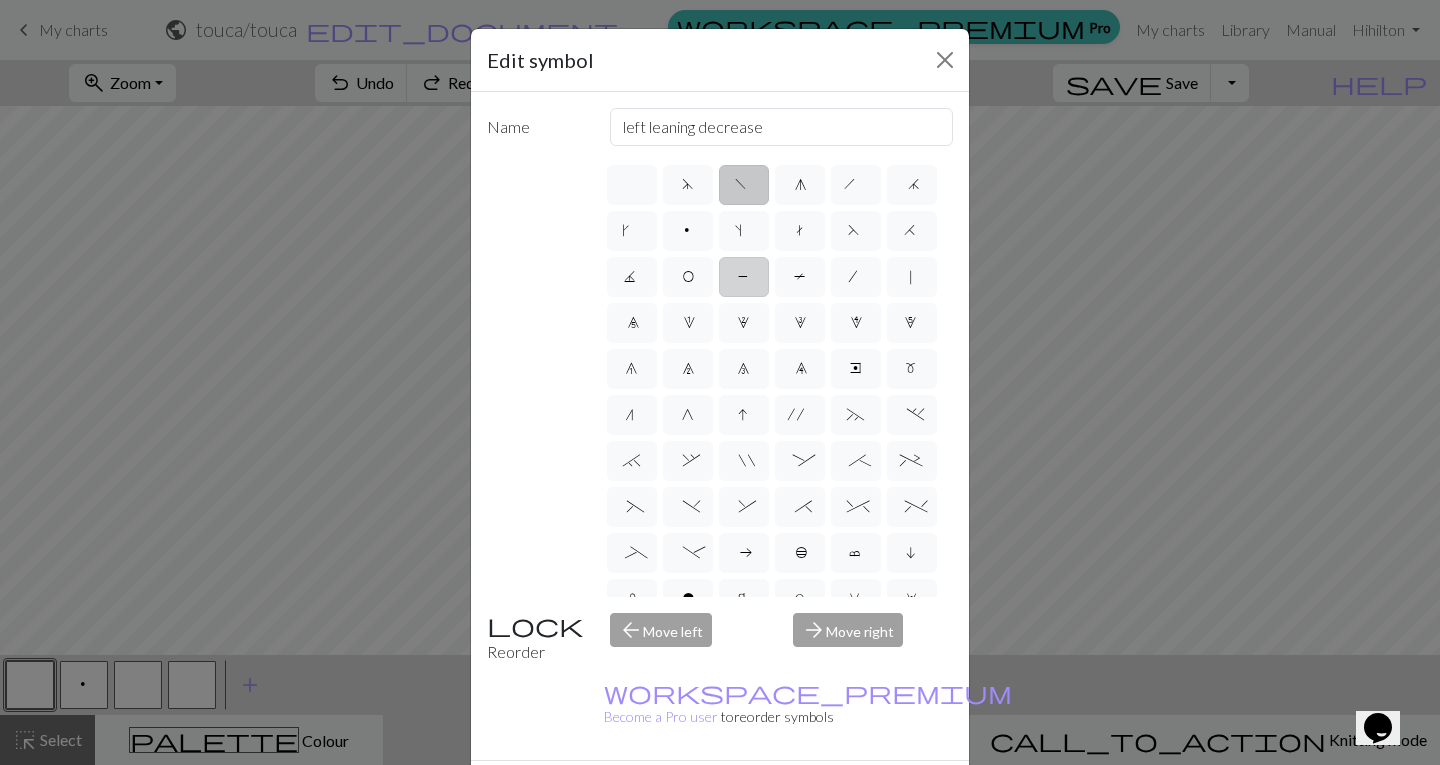 click on "P" at bounding box center (744, 277) 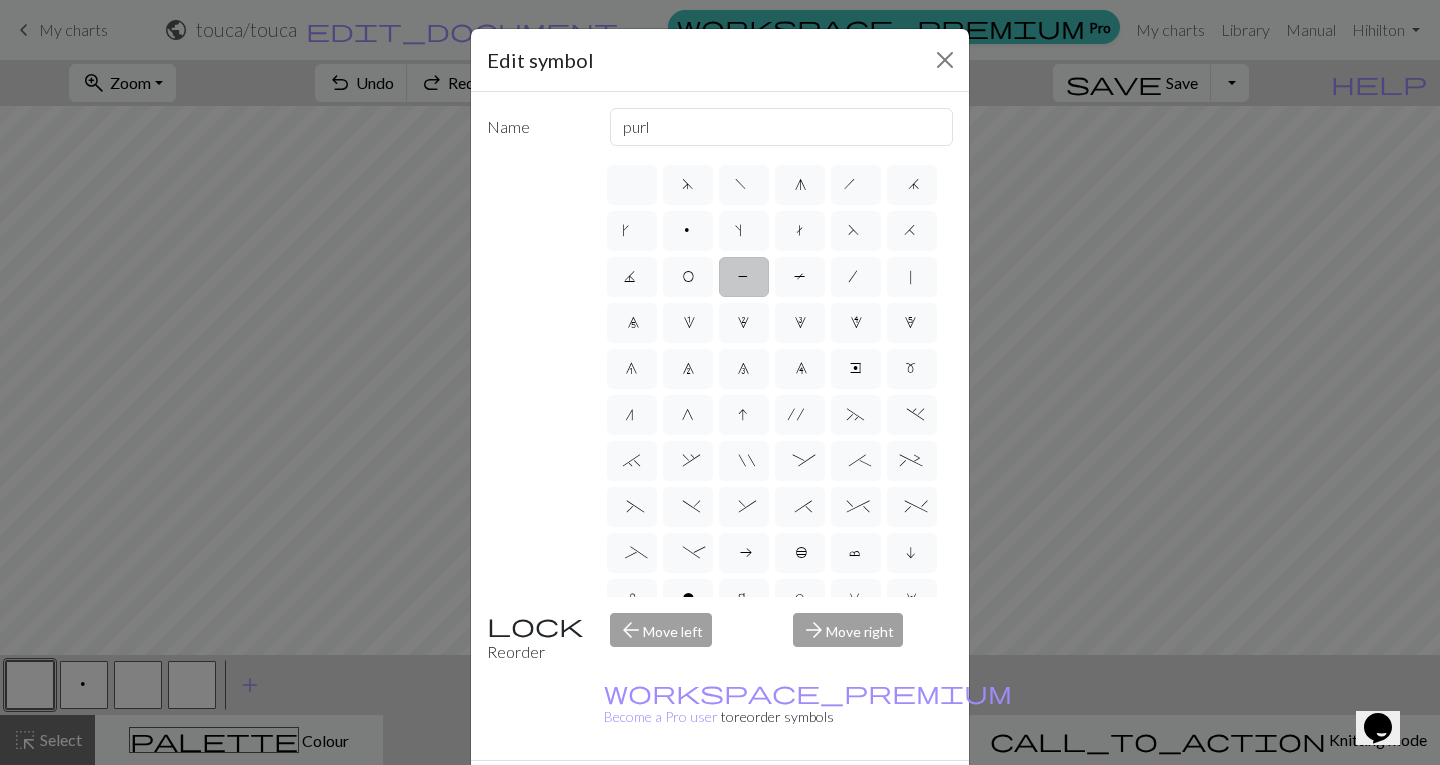 click on "Done" at bounding box center [840, 796] 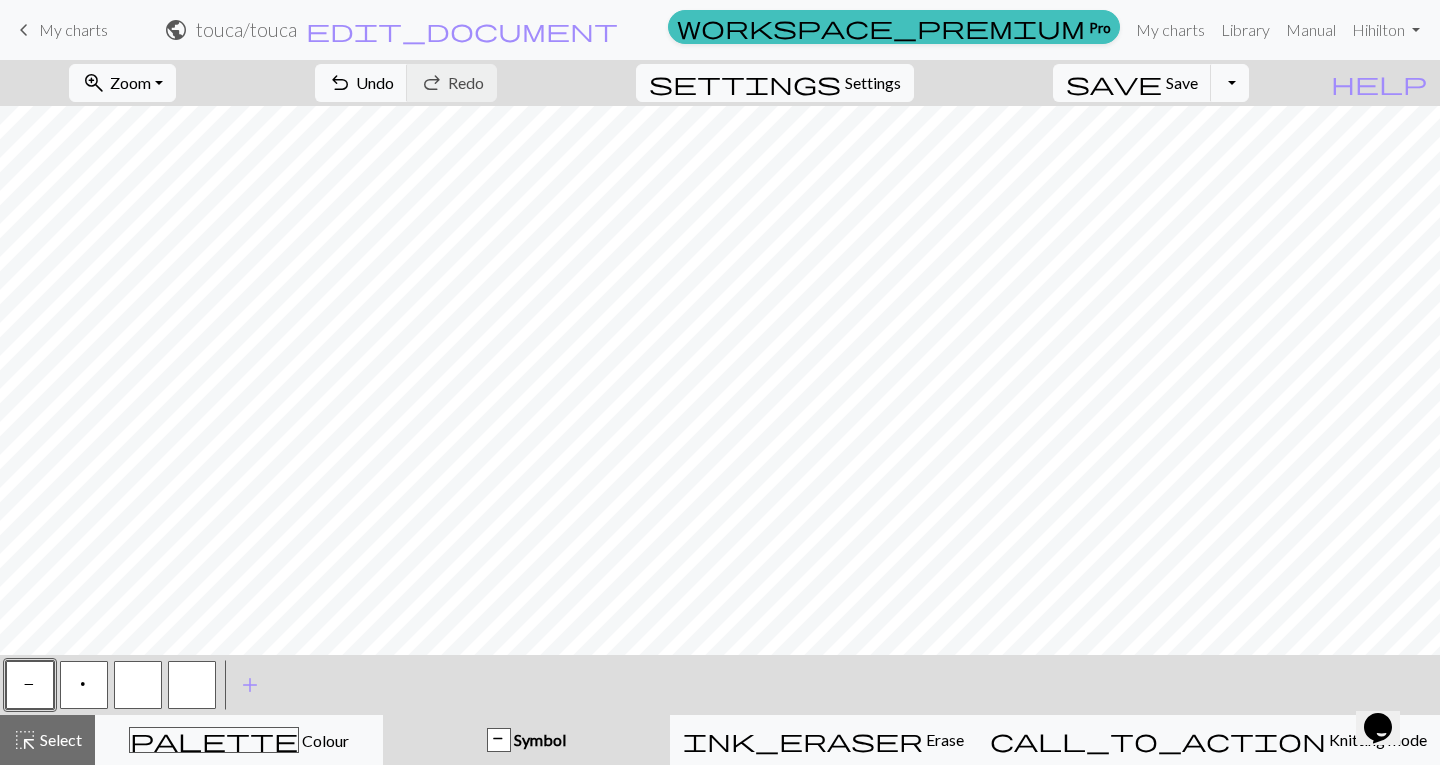 click on "p" at bounding box center (84, 685) 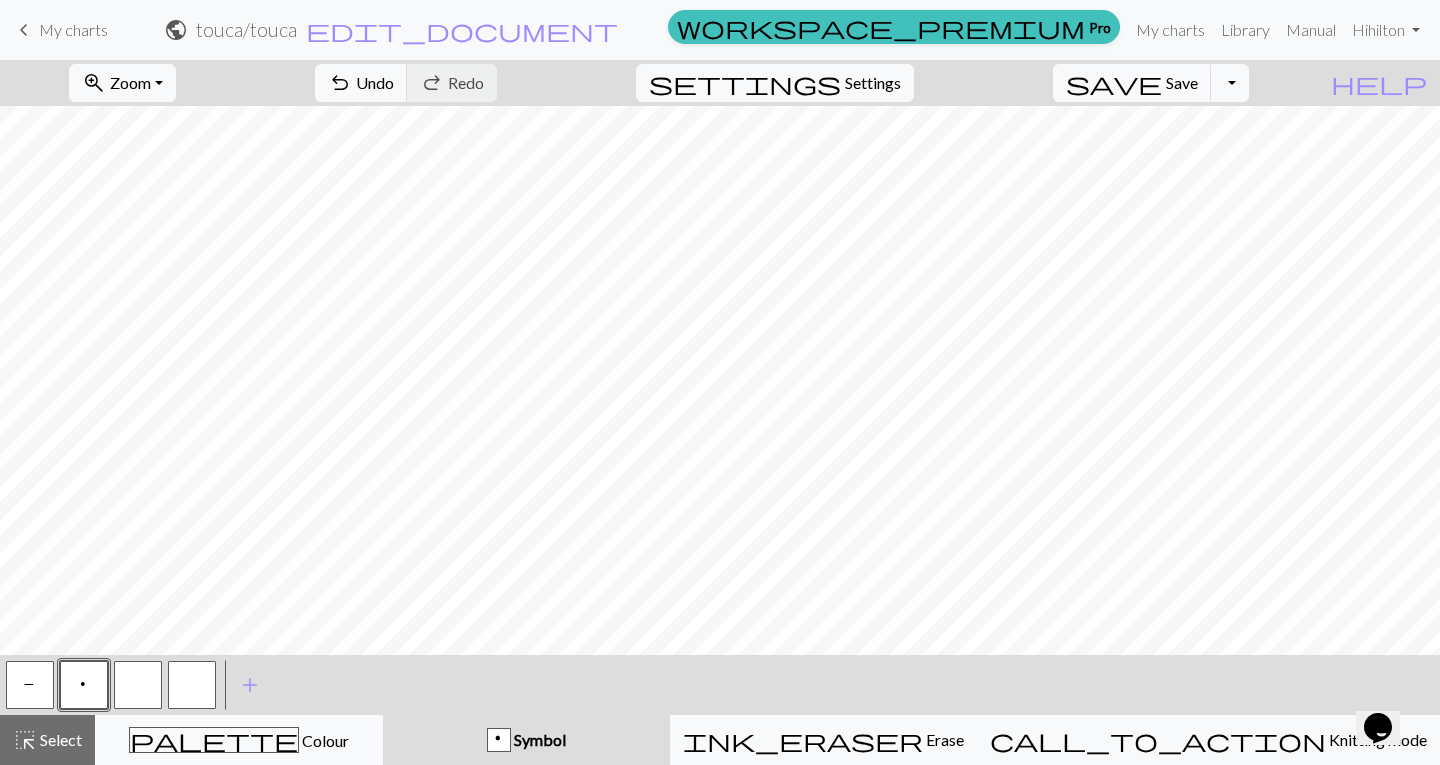 click at bounding box center (138, 685) 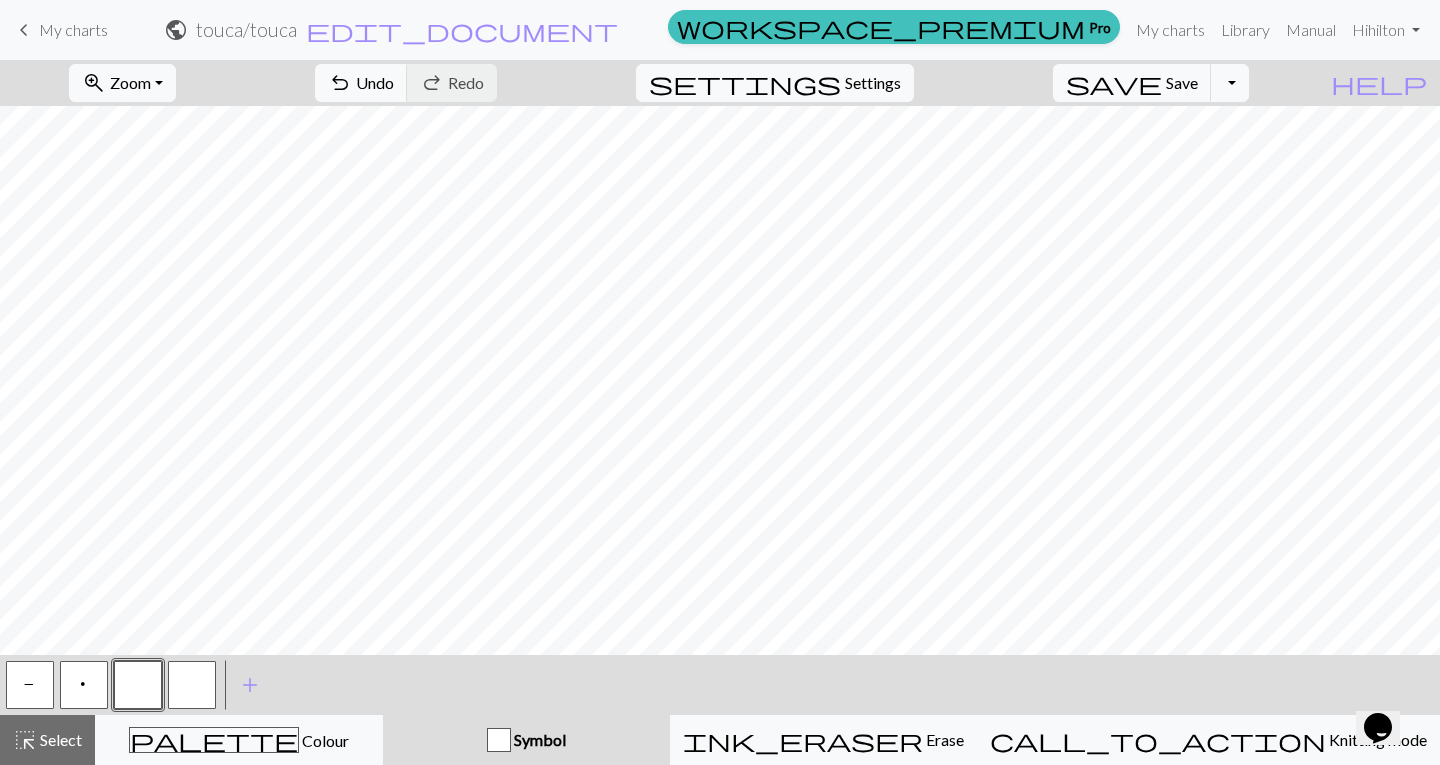 scroll, scrollTop: 0, scrollLeft: 0, axis: both 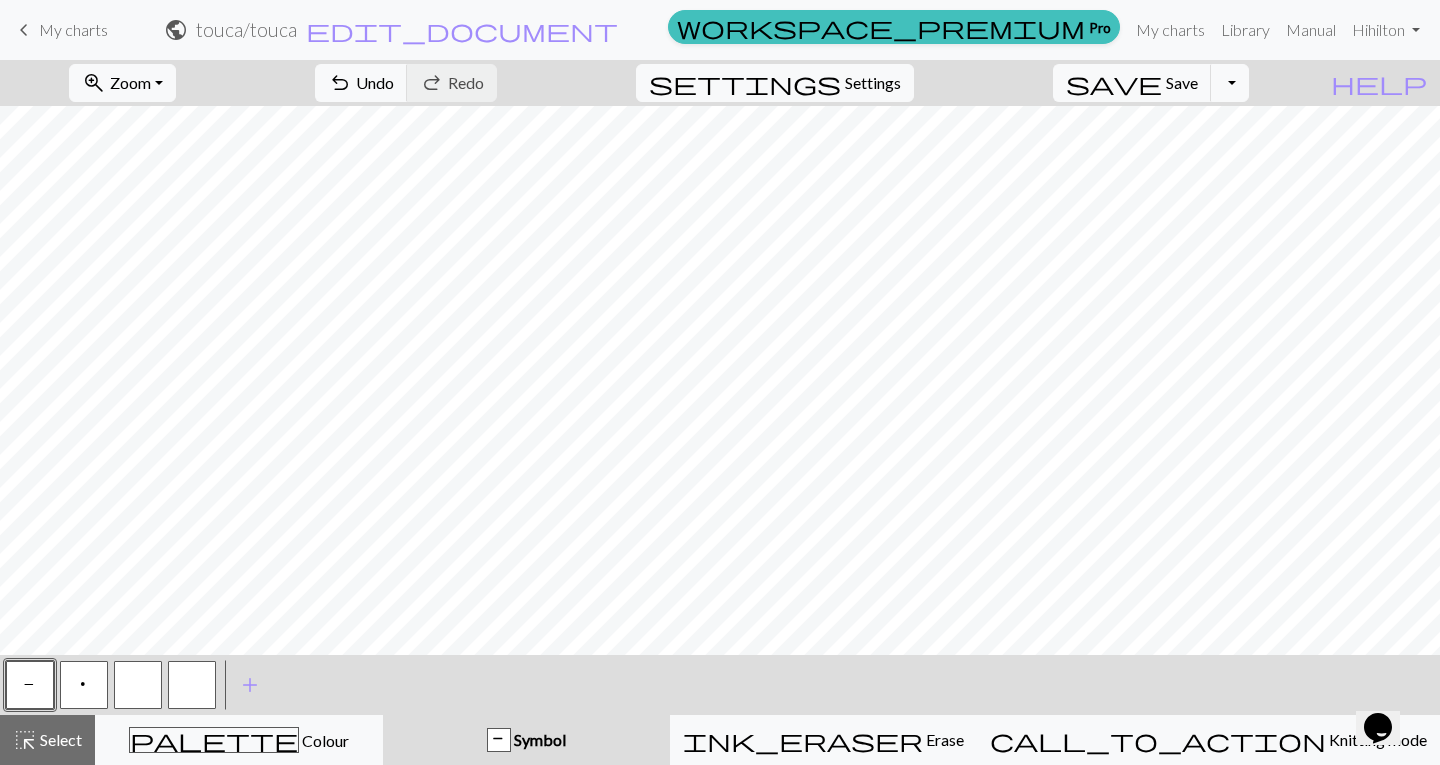 click at bounding box center (138, 685) 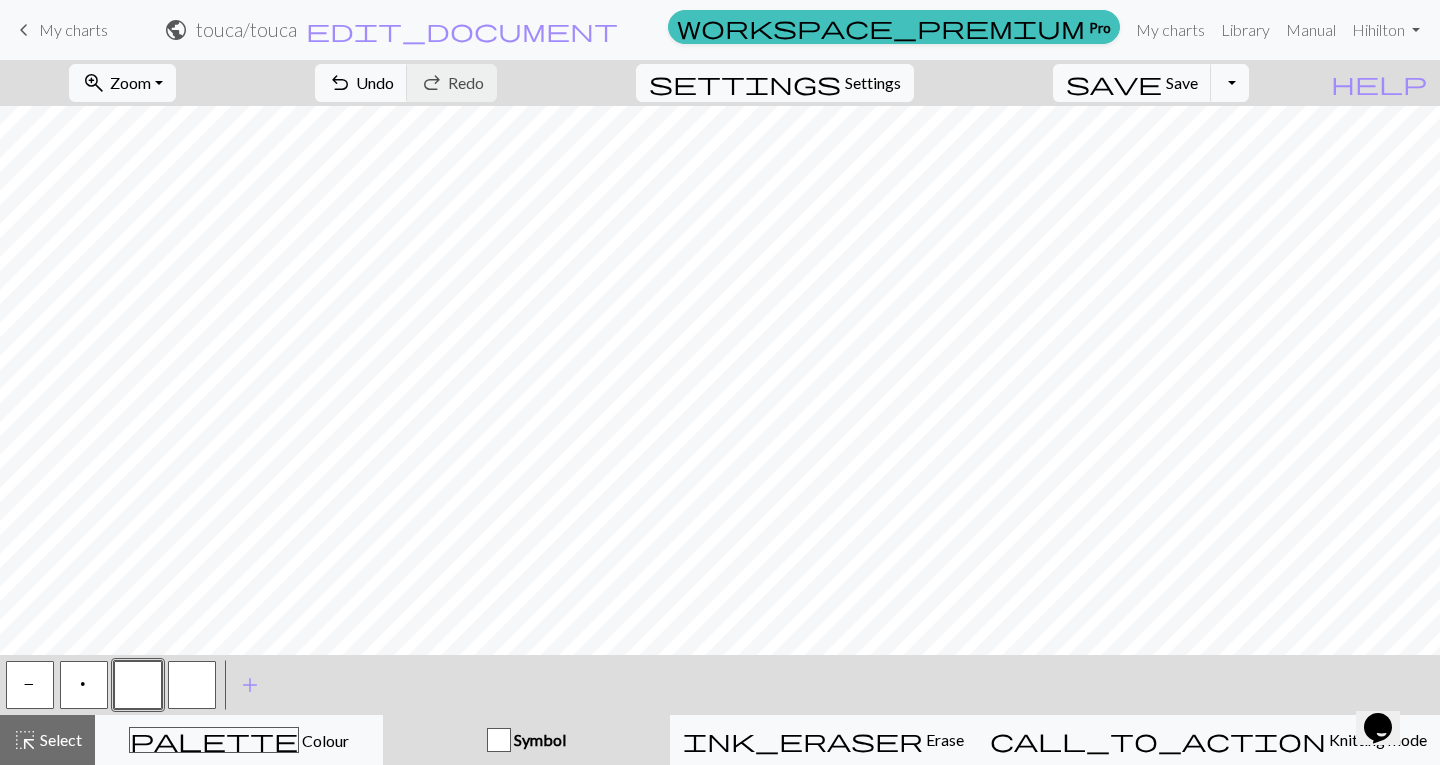 click on "P" at bounding box center [30, 685] 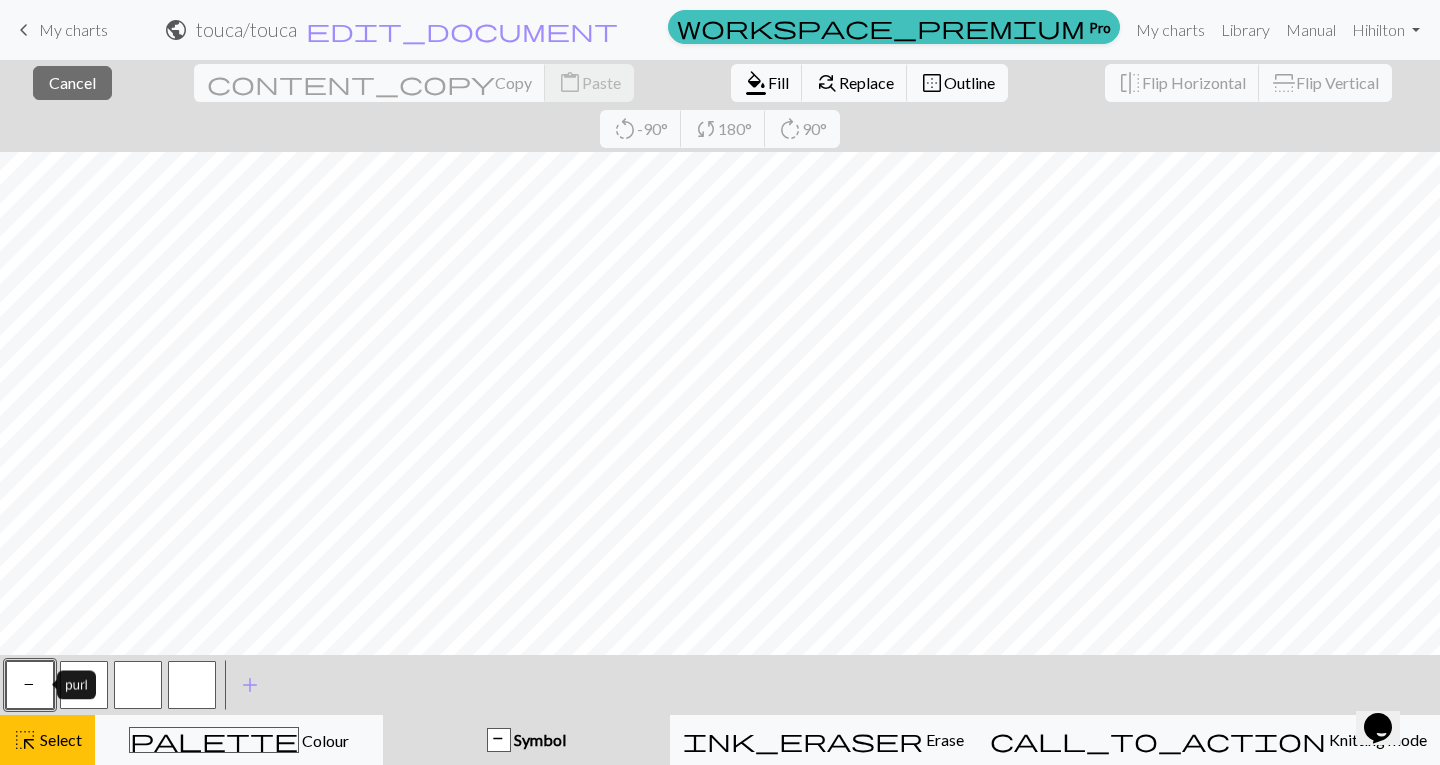 click on "P" at bounding box center (30, 685) 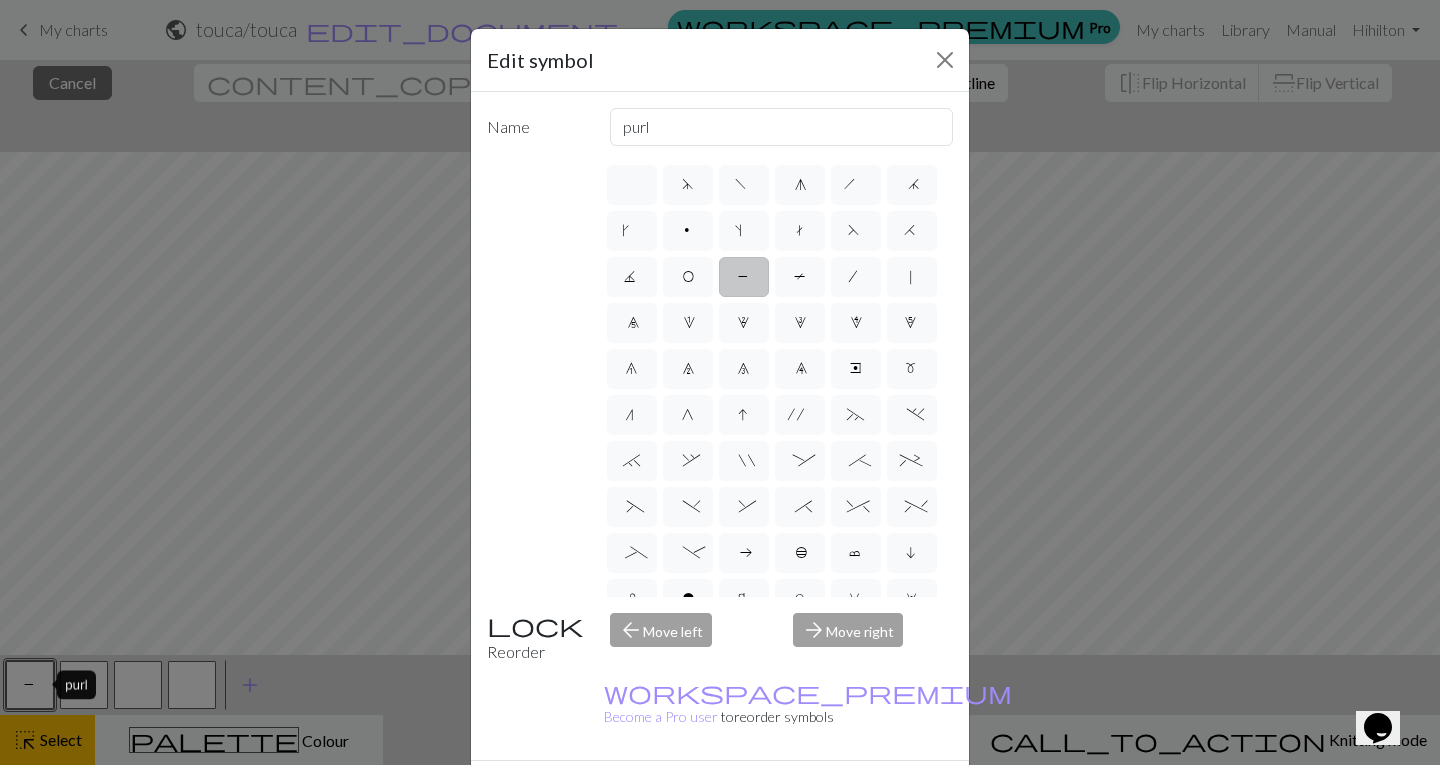 click on "Edit symbol Name purl d f g h j k p s t F H J O P T / | 0 1 2 3 4 5 6 7 8 9 e m n G I ' ~ . ` , " : ; + ( ) & * ^ % _ - a b c i l o r u v w x y z A B C D E K L M N R S U V W X Y < > Reorder arrow_back Move left arrow_forward Move right workspace_premium Become a Pro user   to  reorder symbols Delete Done Cancel" at bounding box center (720, 382) 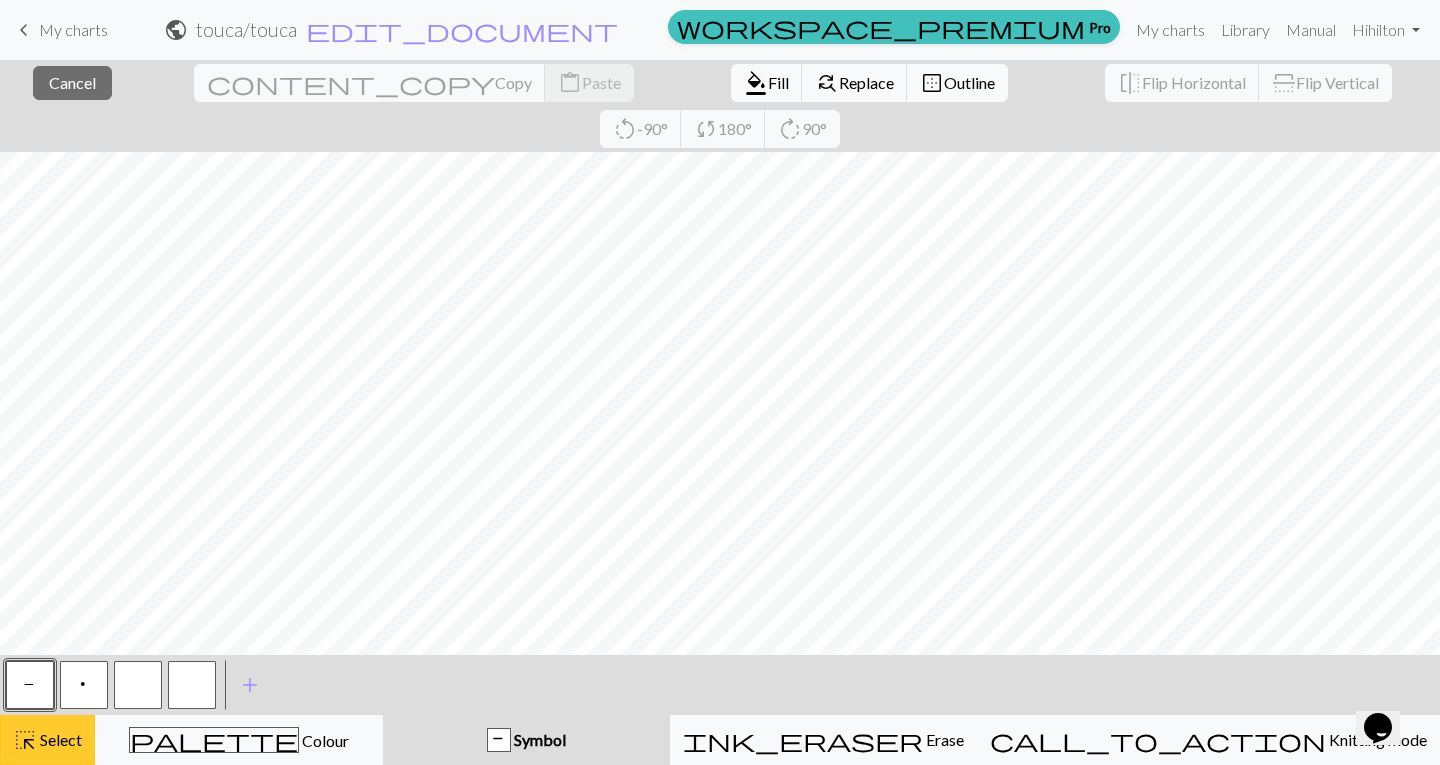 click on "highlight_alt" at bounding box center [25, 740] 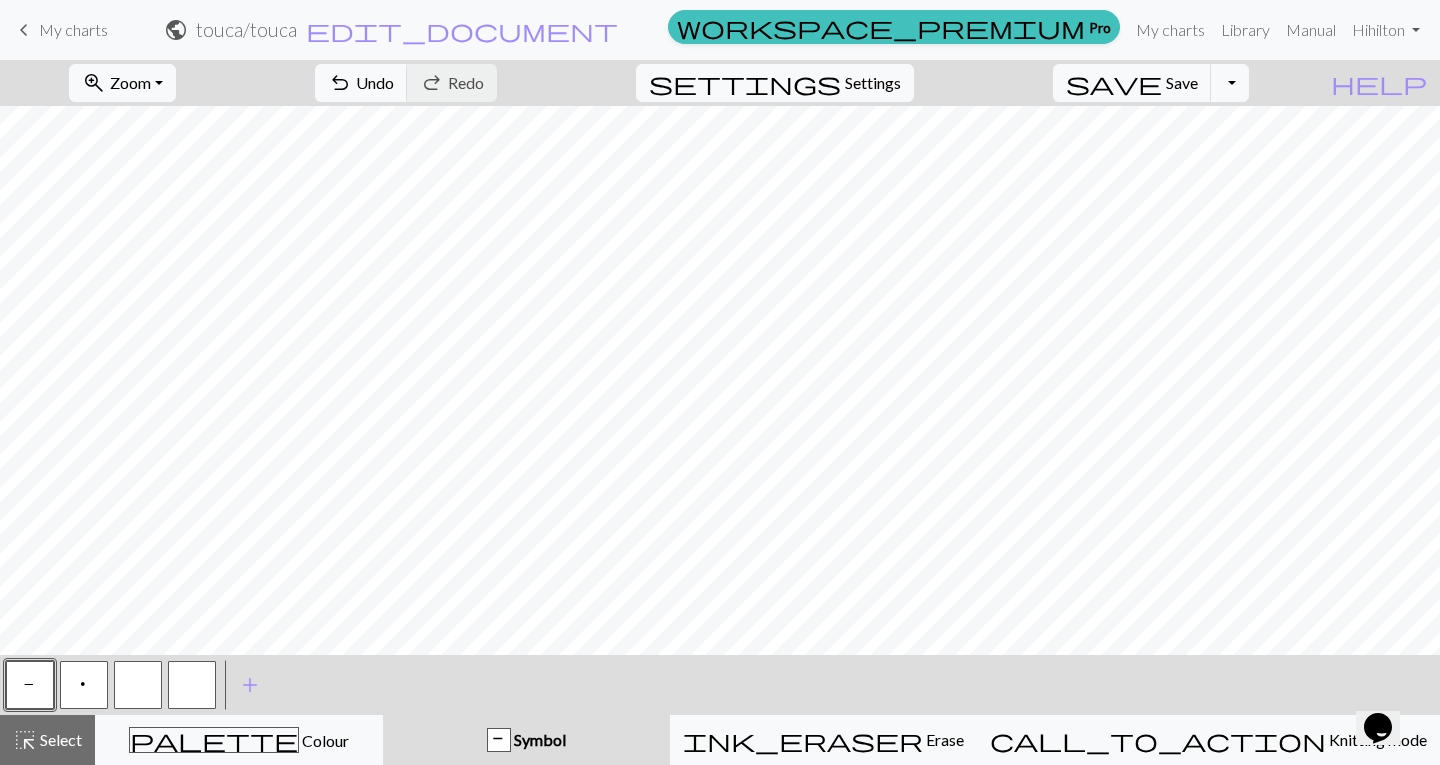 click at bounding box center (138, 685) 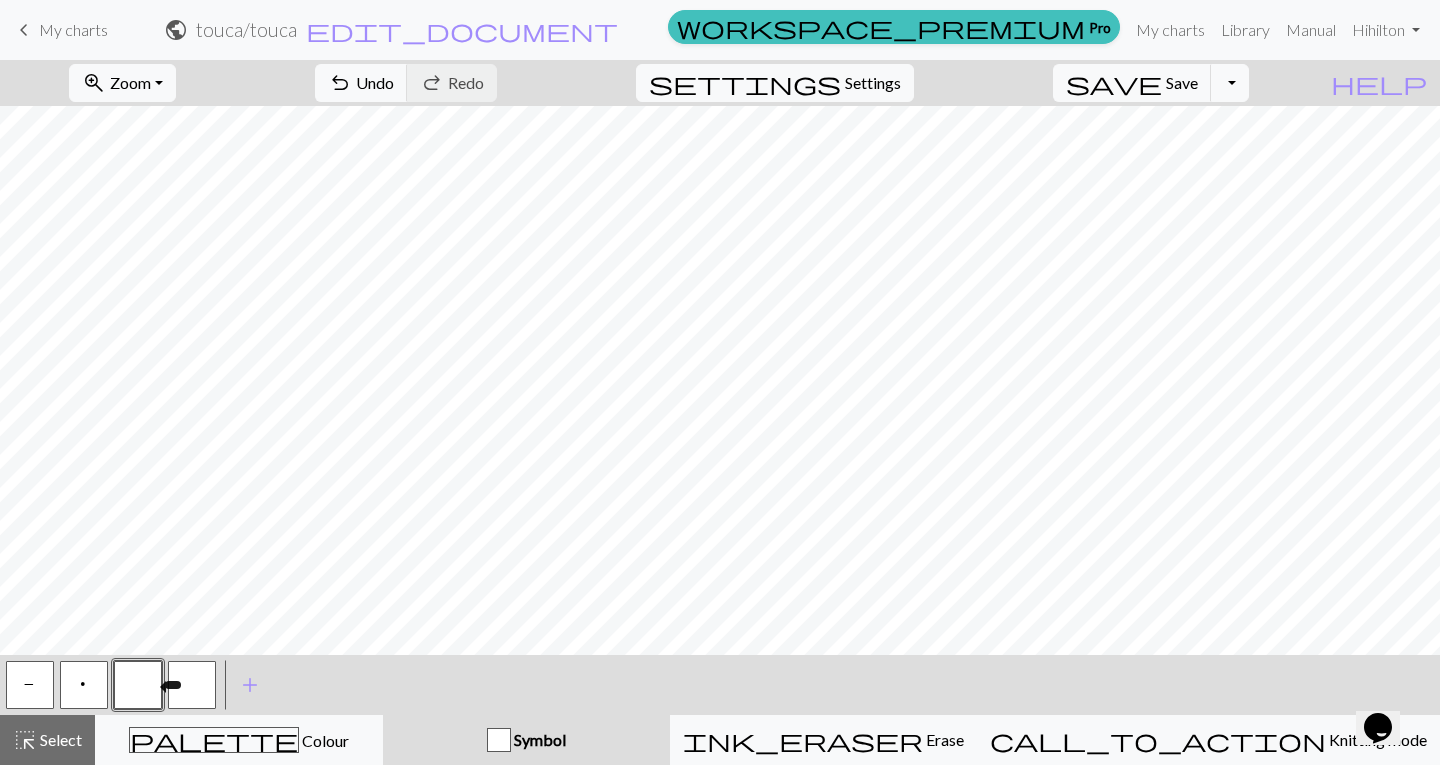 click on "P" at bounding box center [30, 685] 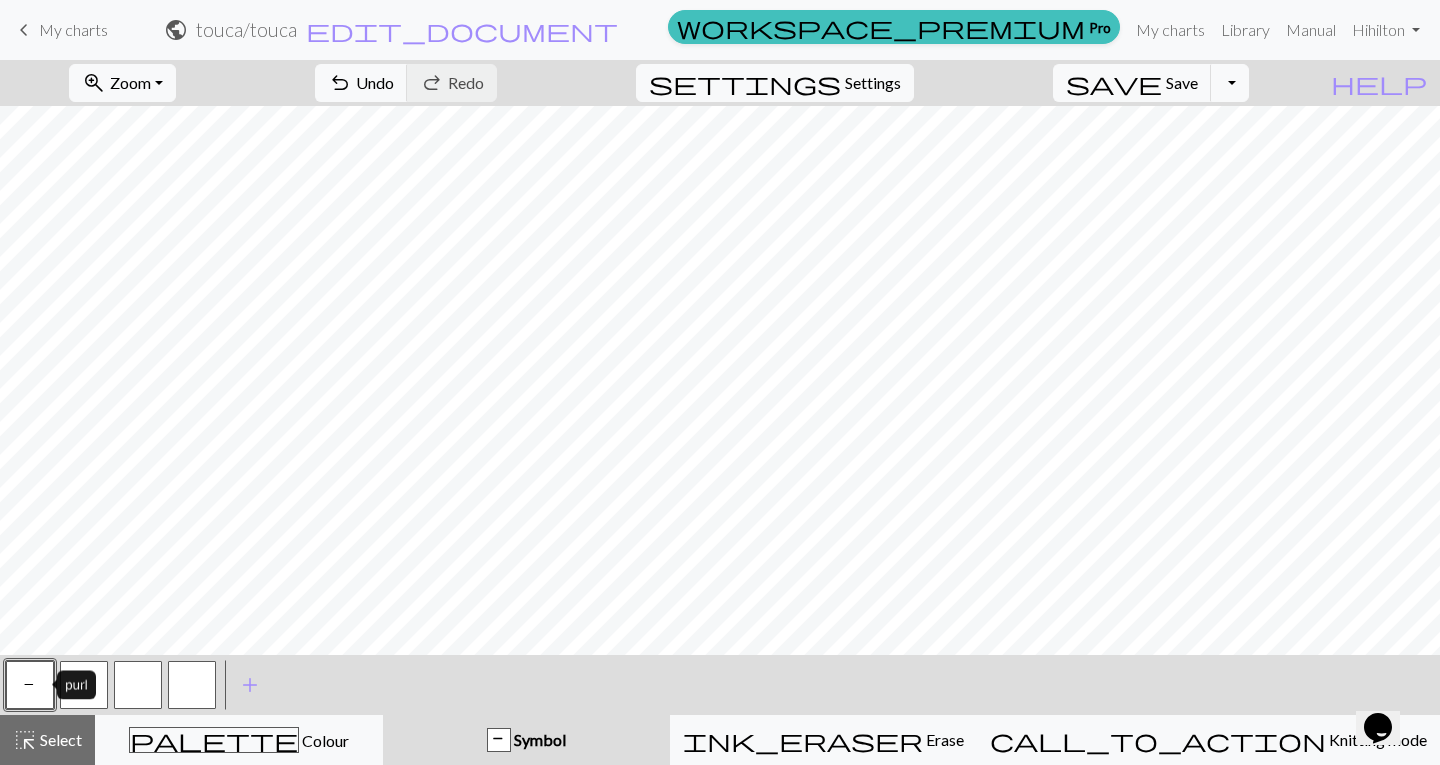 click at bounding box center (138, 685) 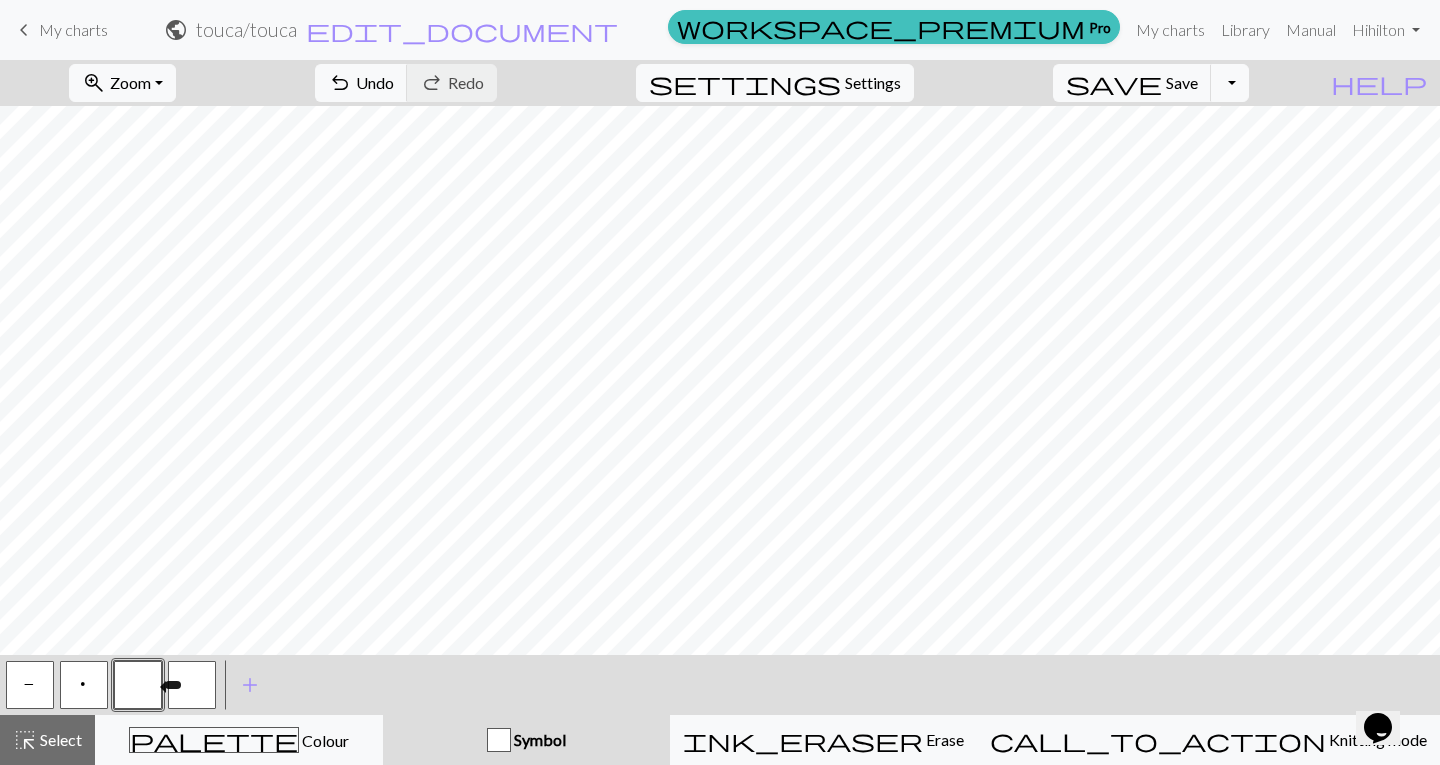 click on "P" at bounding box center (30, 685) 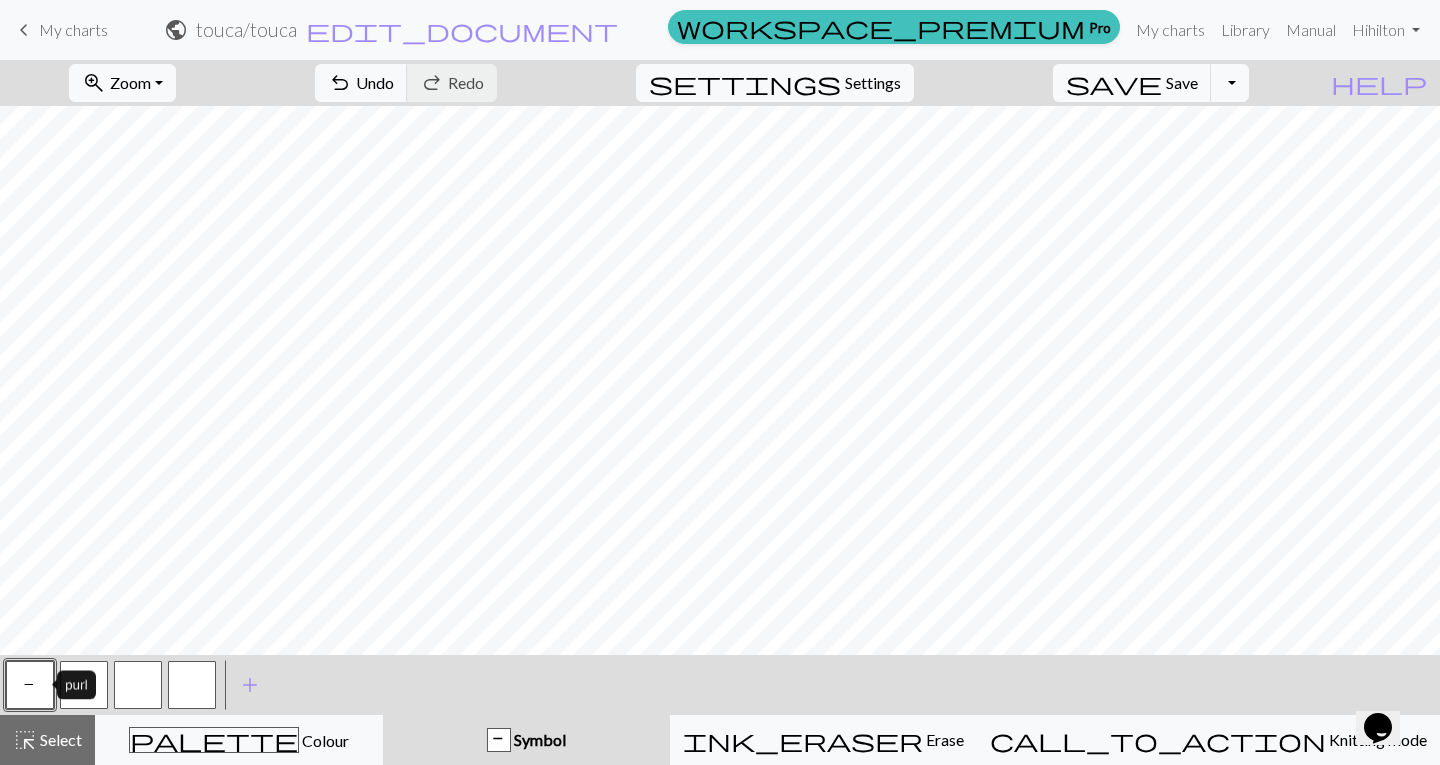 click on "p" at bounding box center [84, 685] 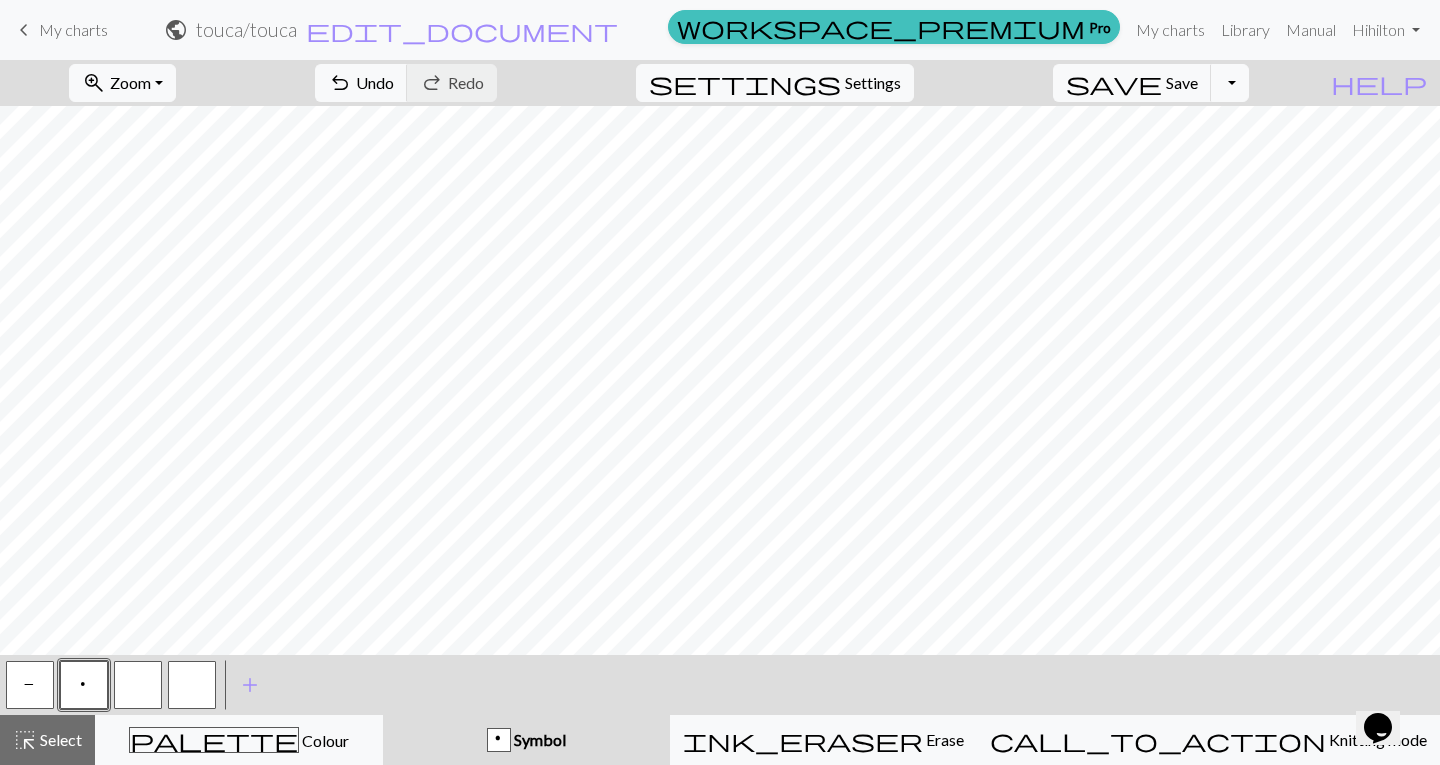 click at bounding box center (138, 685) 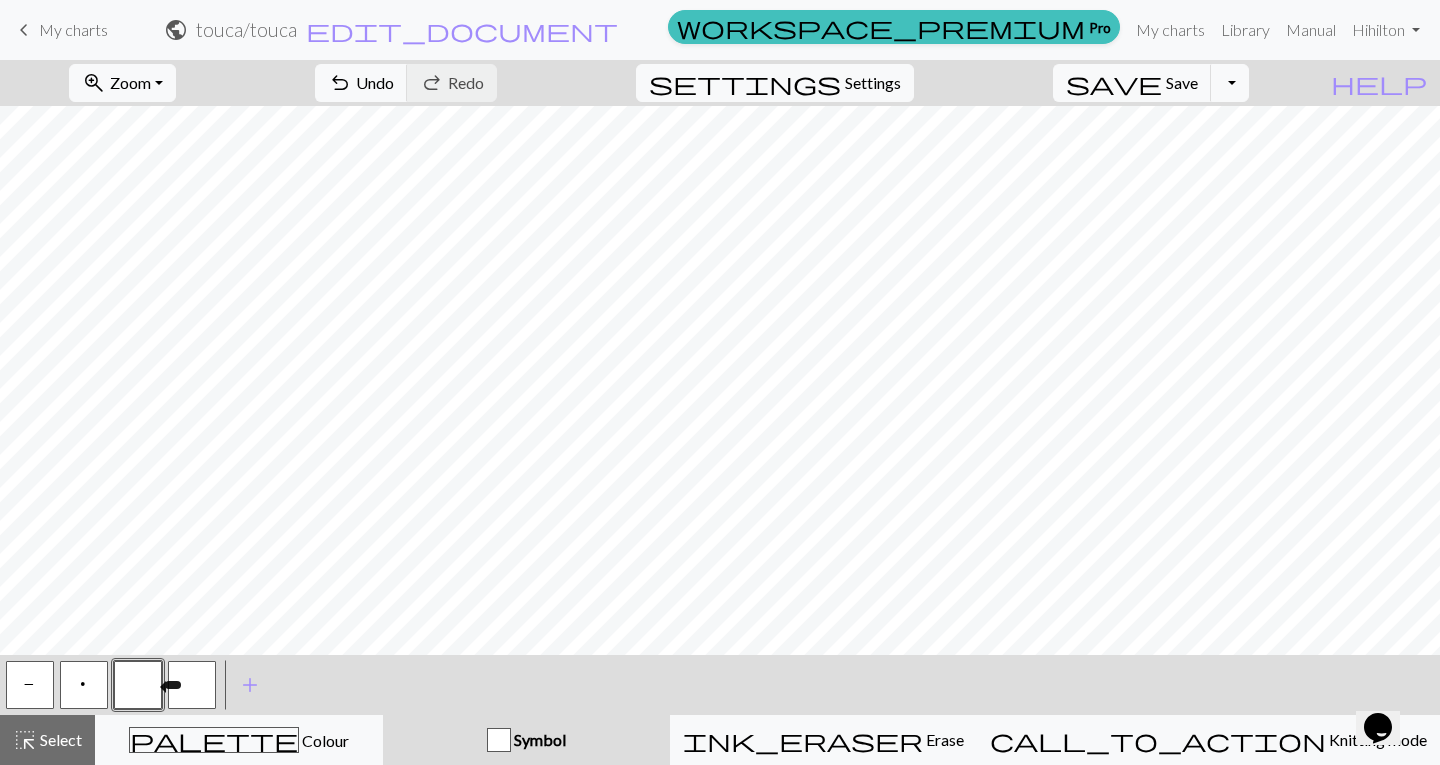 click on "P" at bounding box center (30, 685) 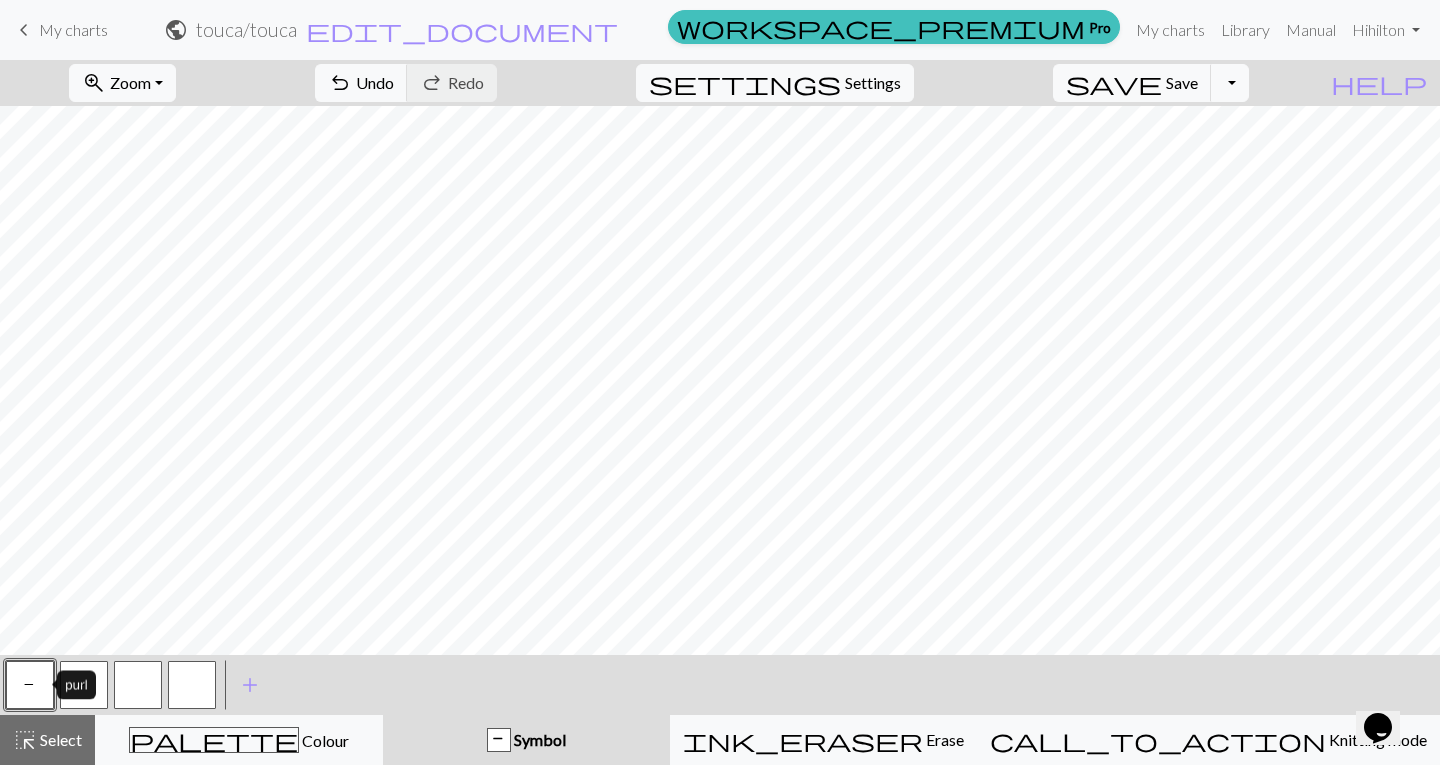 click at bounding box center [138, 685] 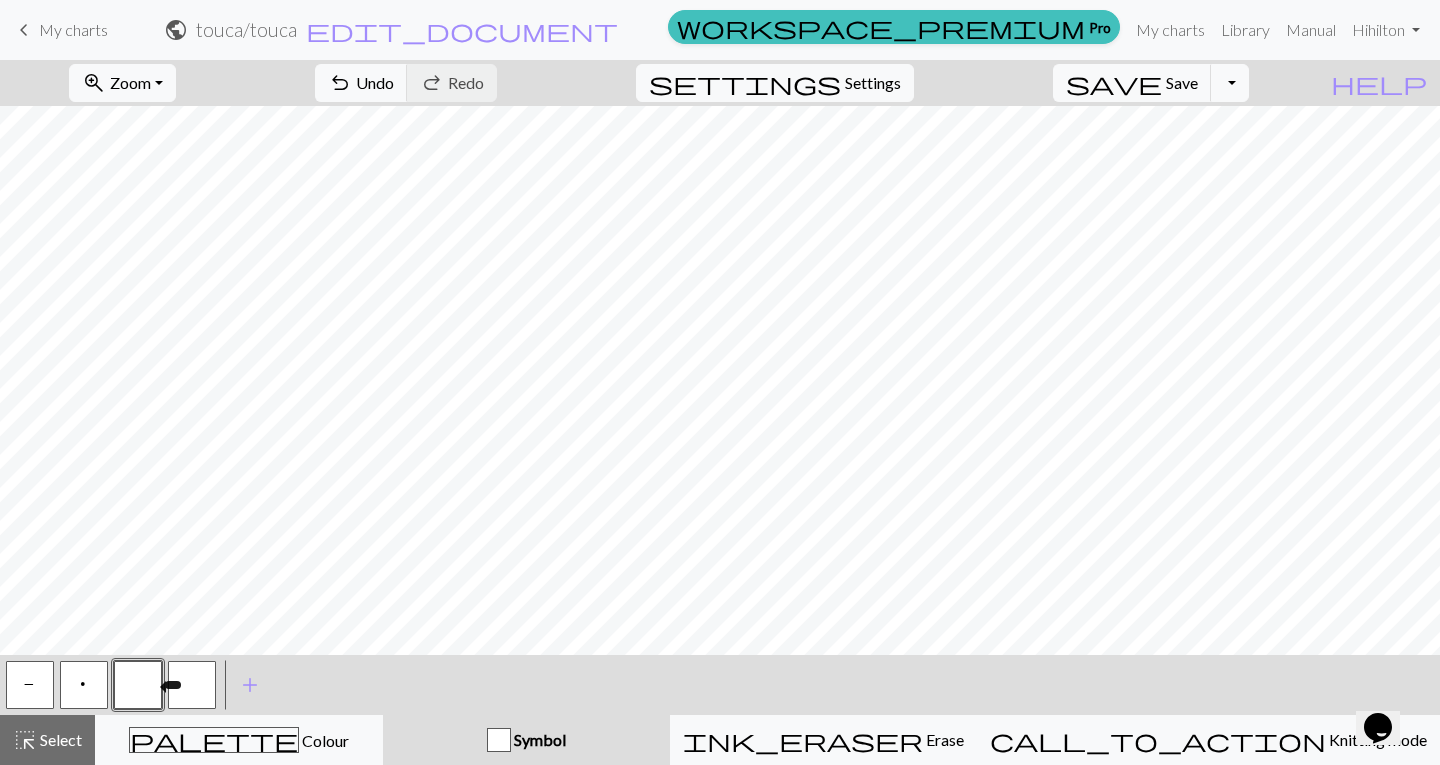 click on "P" at bounding box center [30, 685] 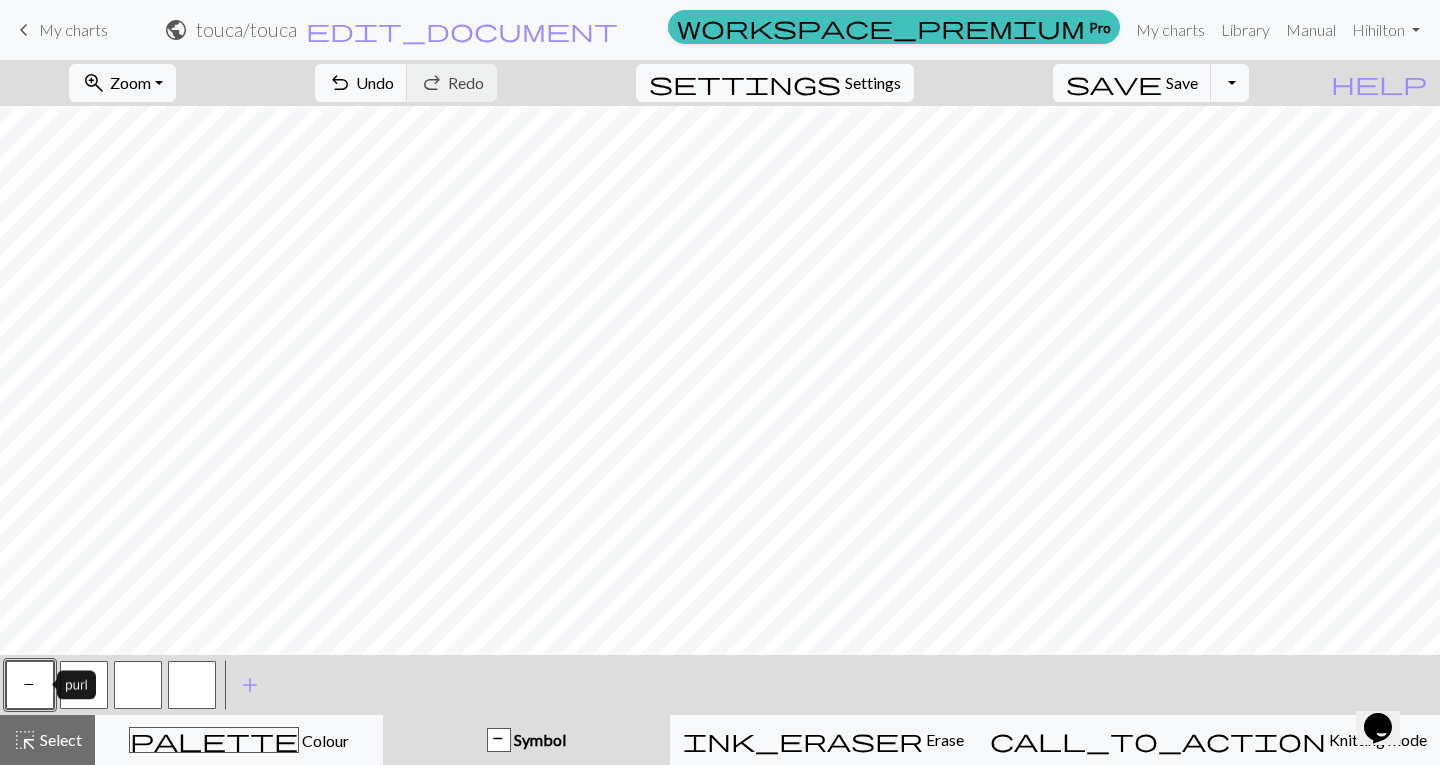 click at bounding box center [138, 685] 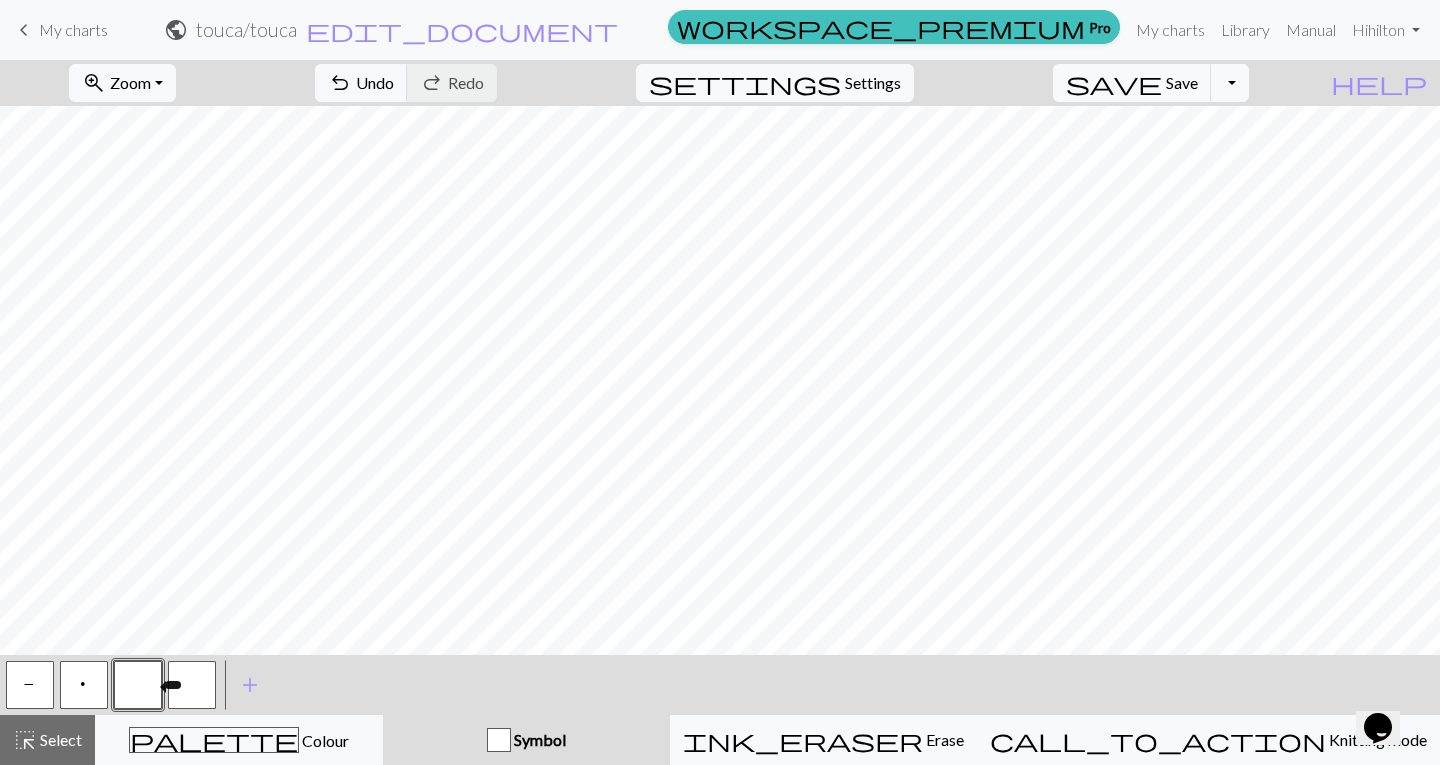 click on "P" at bounding box center [30, 685] 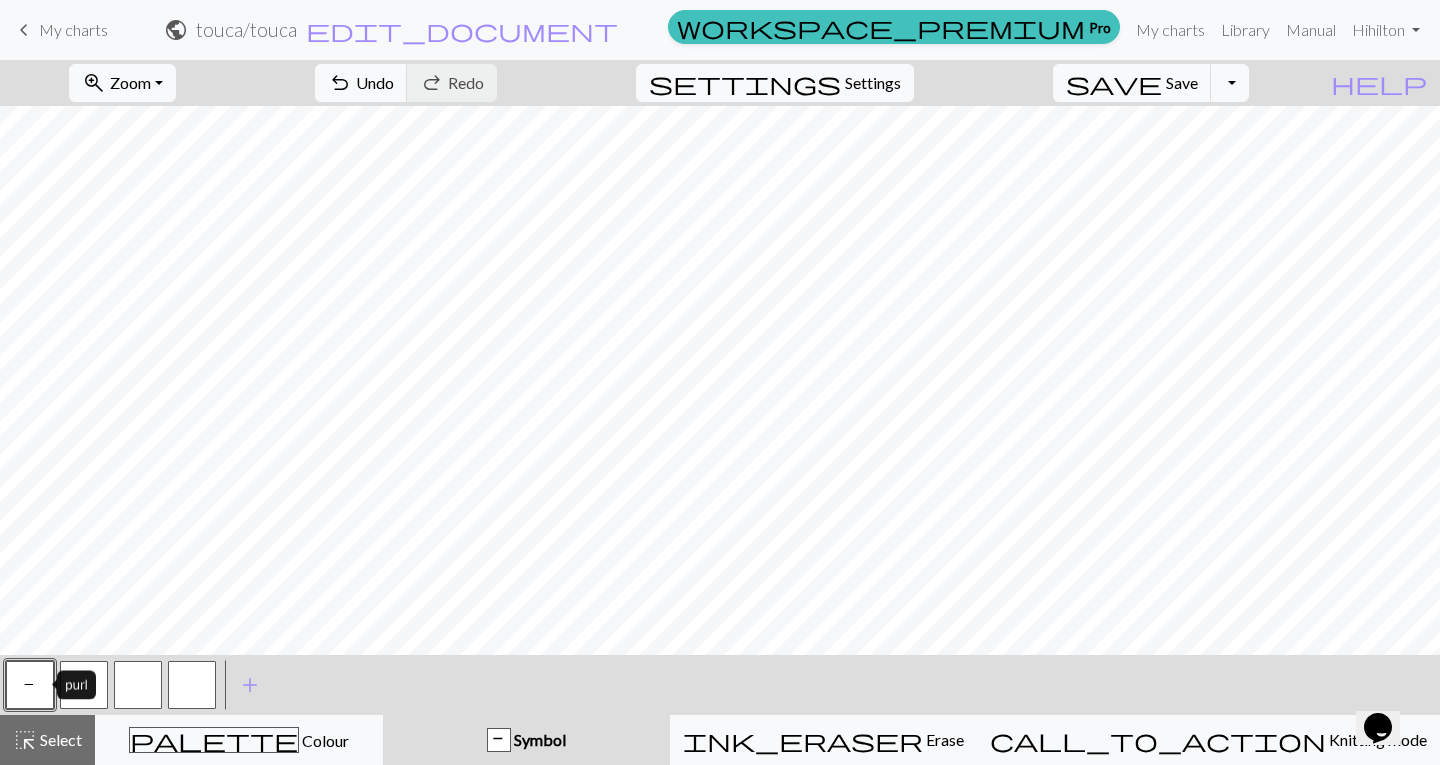 click at bounding box center (138, 685) 